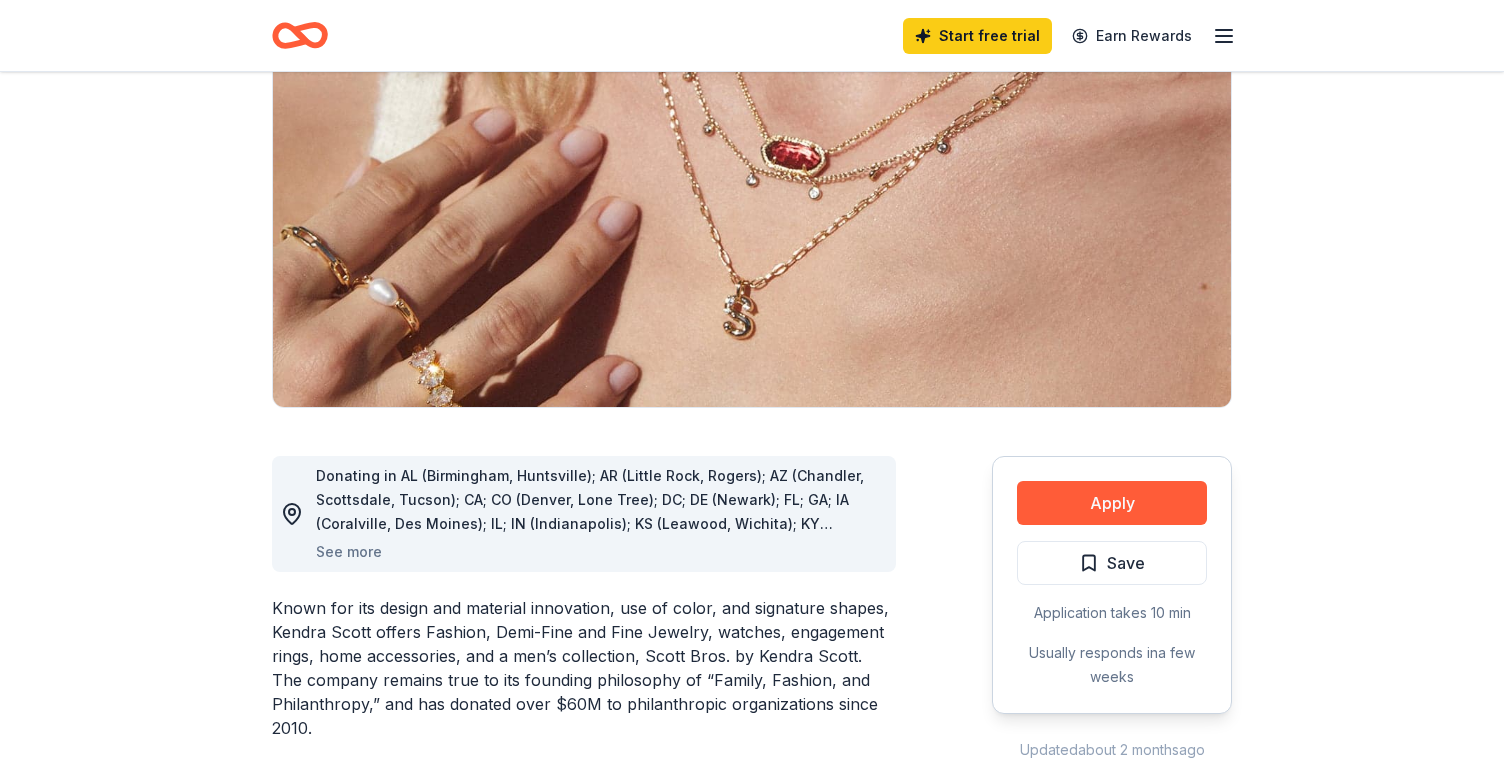 scroll, scrollTop: 300, scrollLeft: 0, axis: vertical 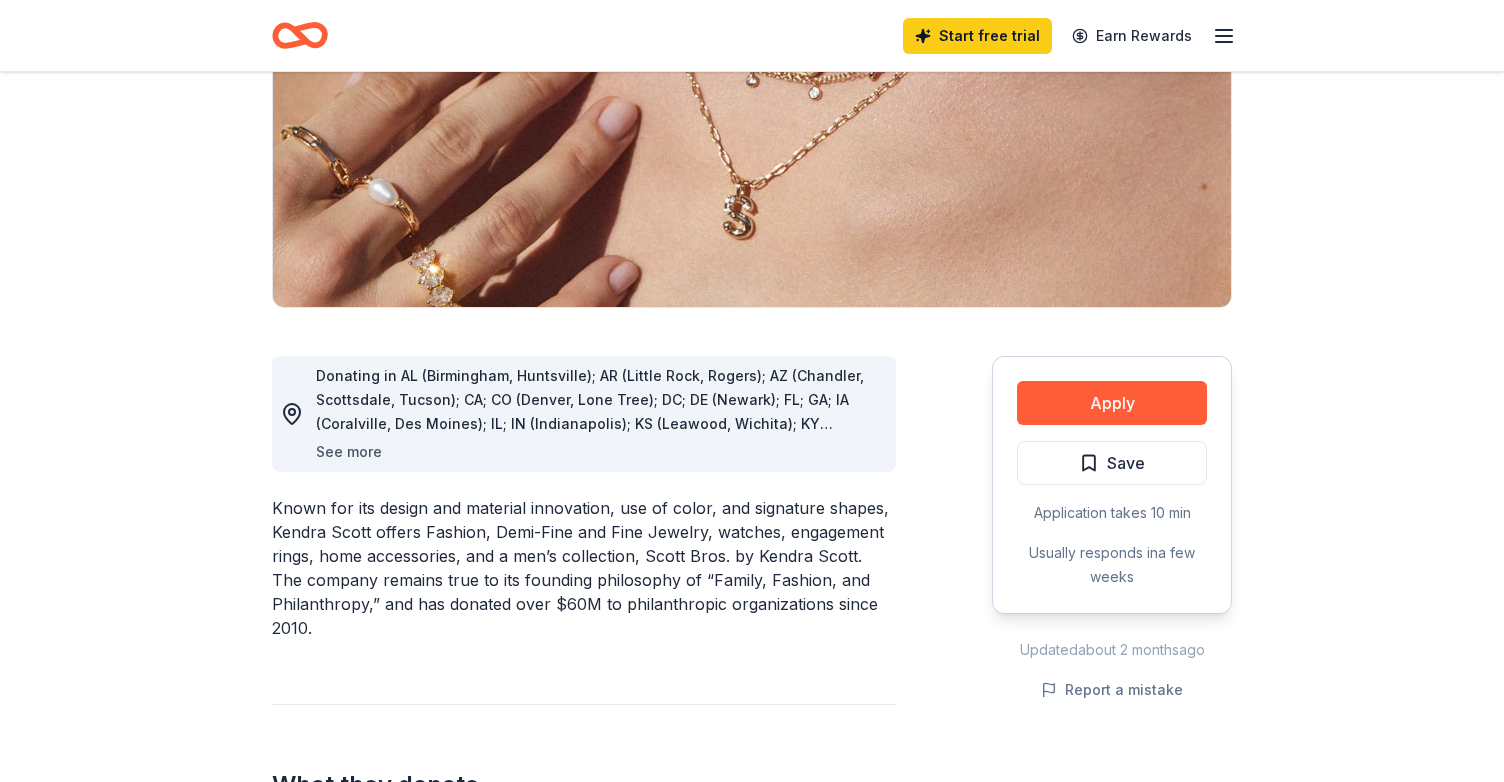 click on "See more" at bounding box center (349, 452) 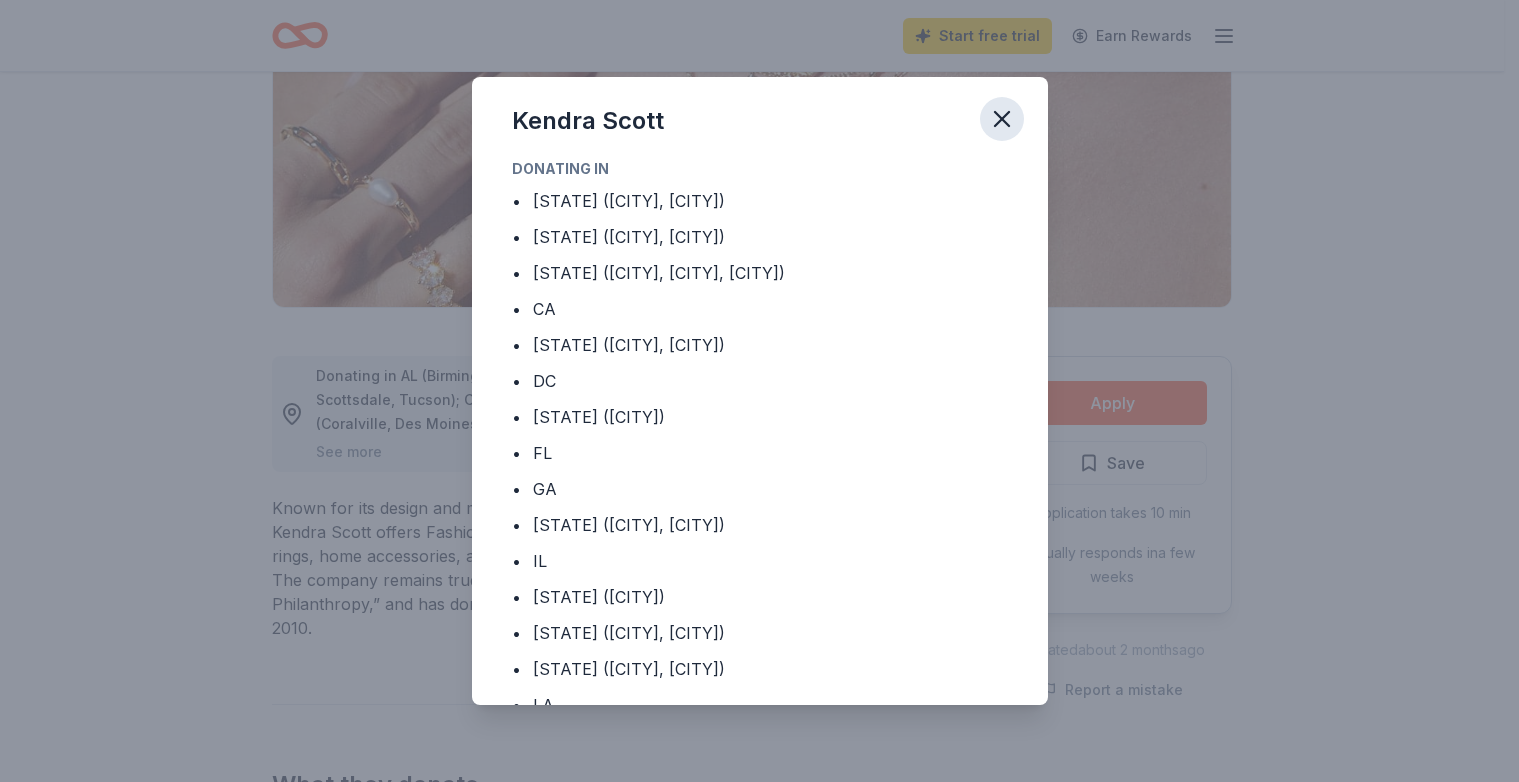 click 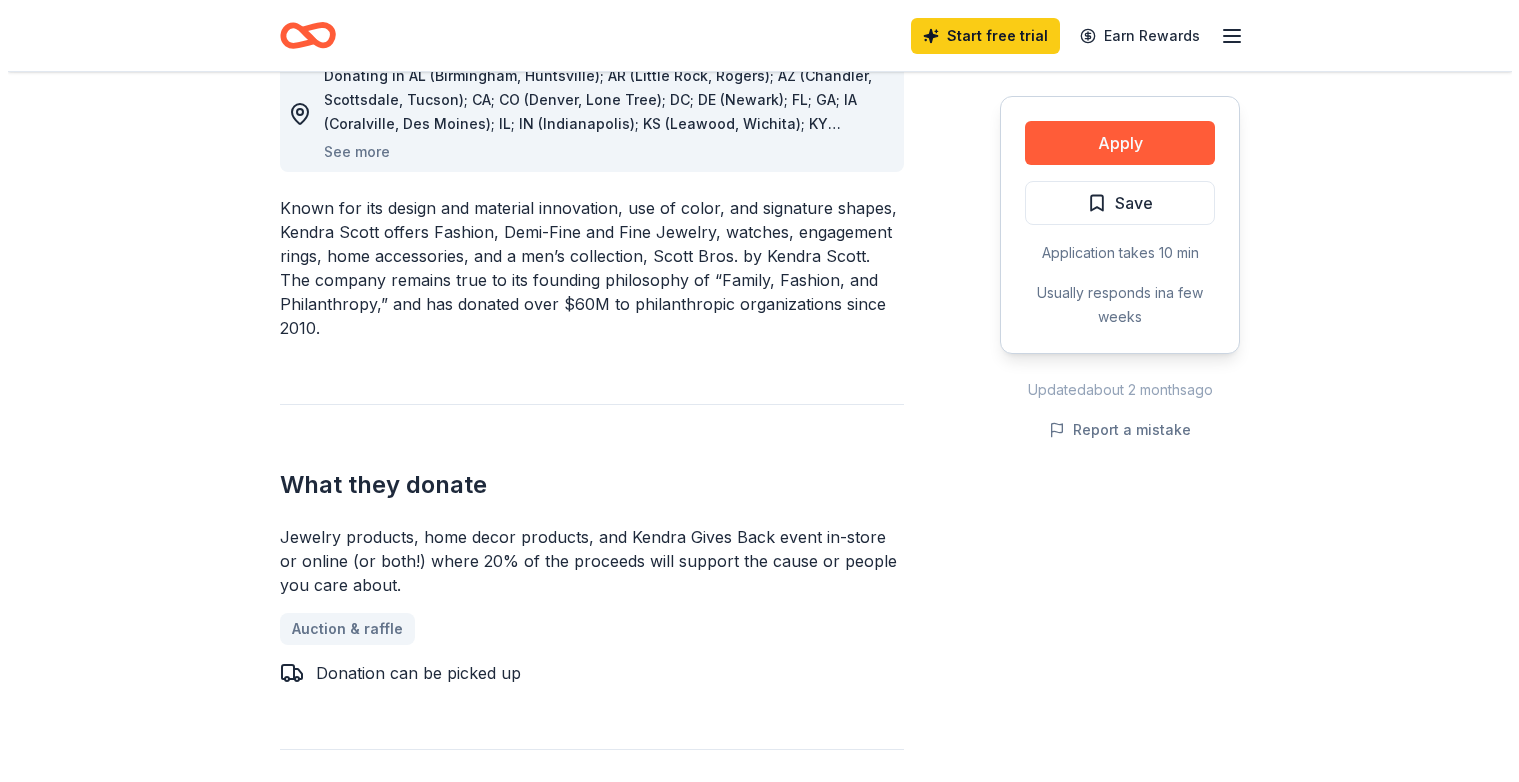 scroll, scrollTop: 500, scrollLeft: 0, axis: vertical 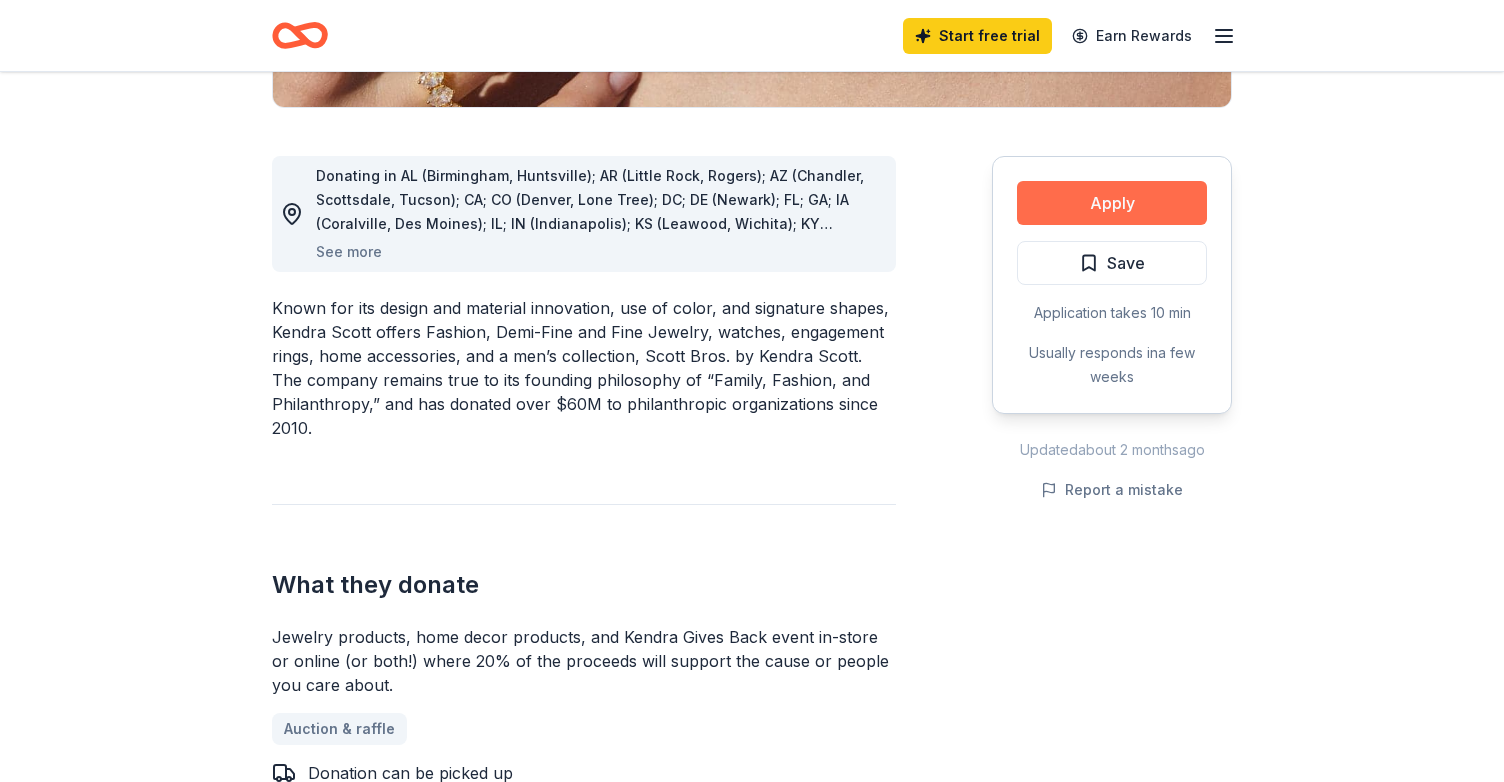 click on "Apply" at bounding box center [1112, 203] 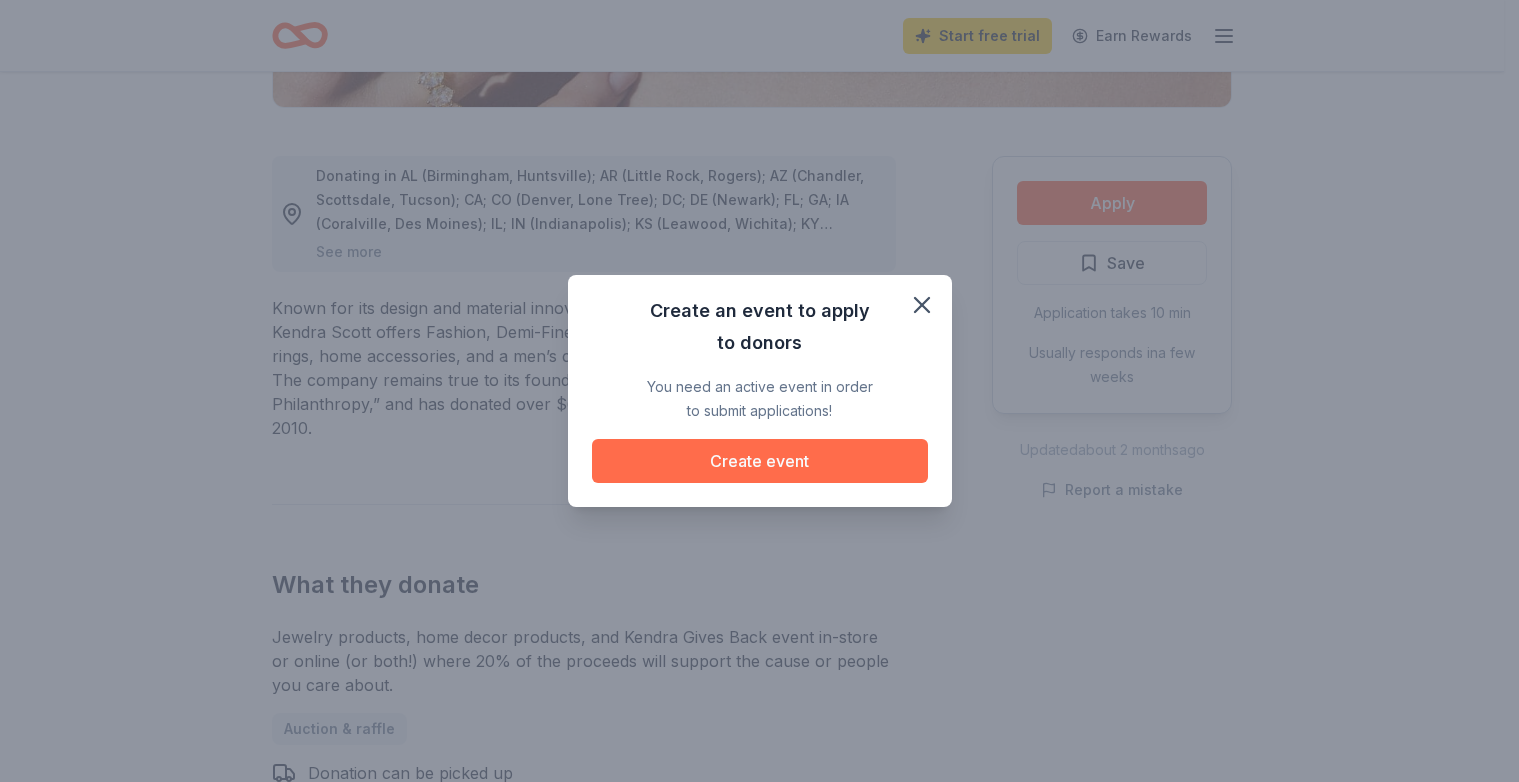click on "Create event" at bounding box center (760, 461) 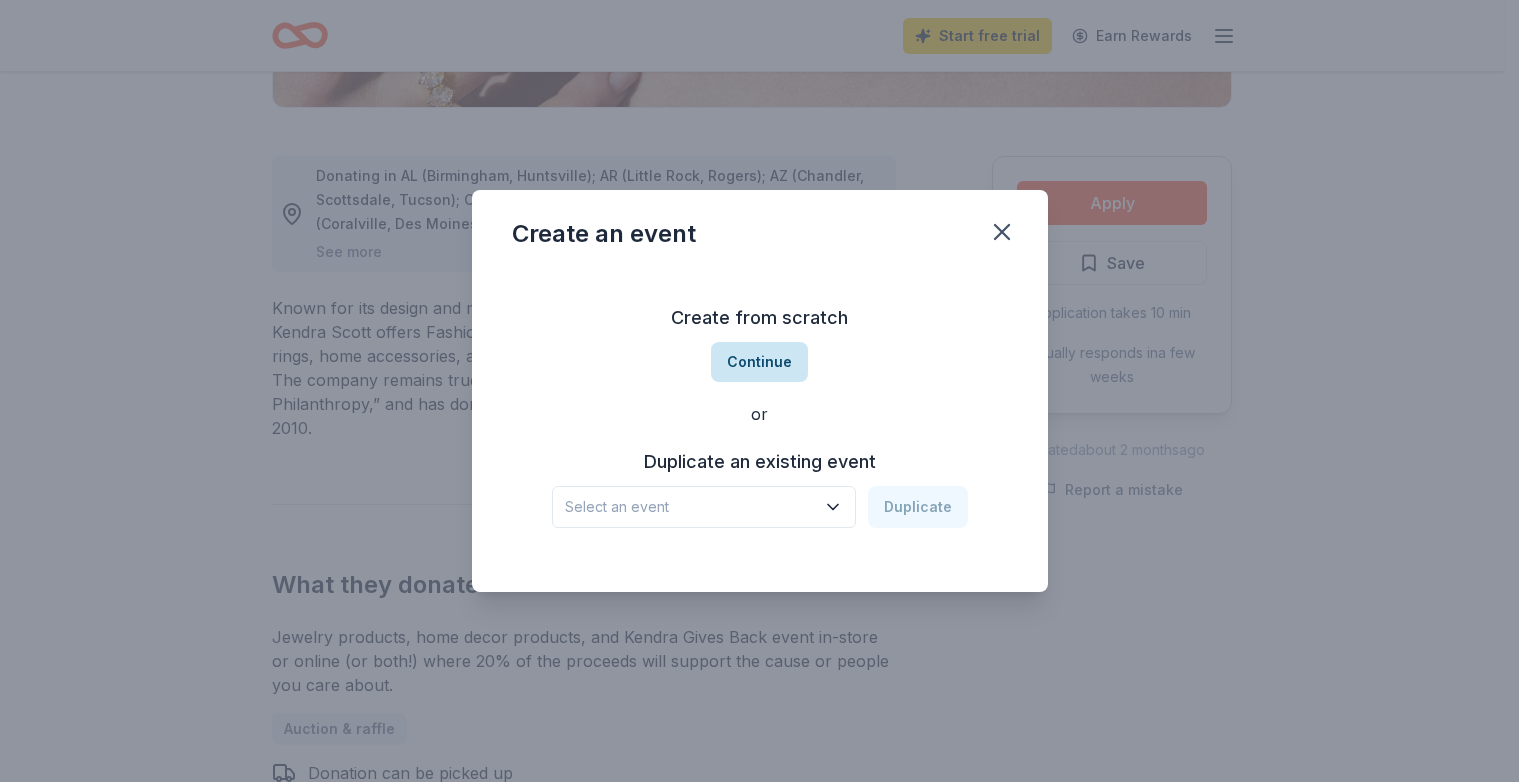 click on "Continue" at bounding box center (759, 362) 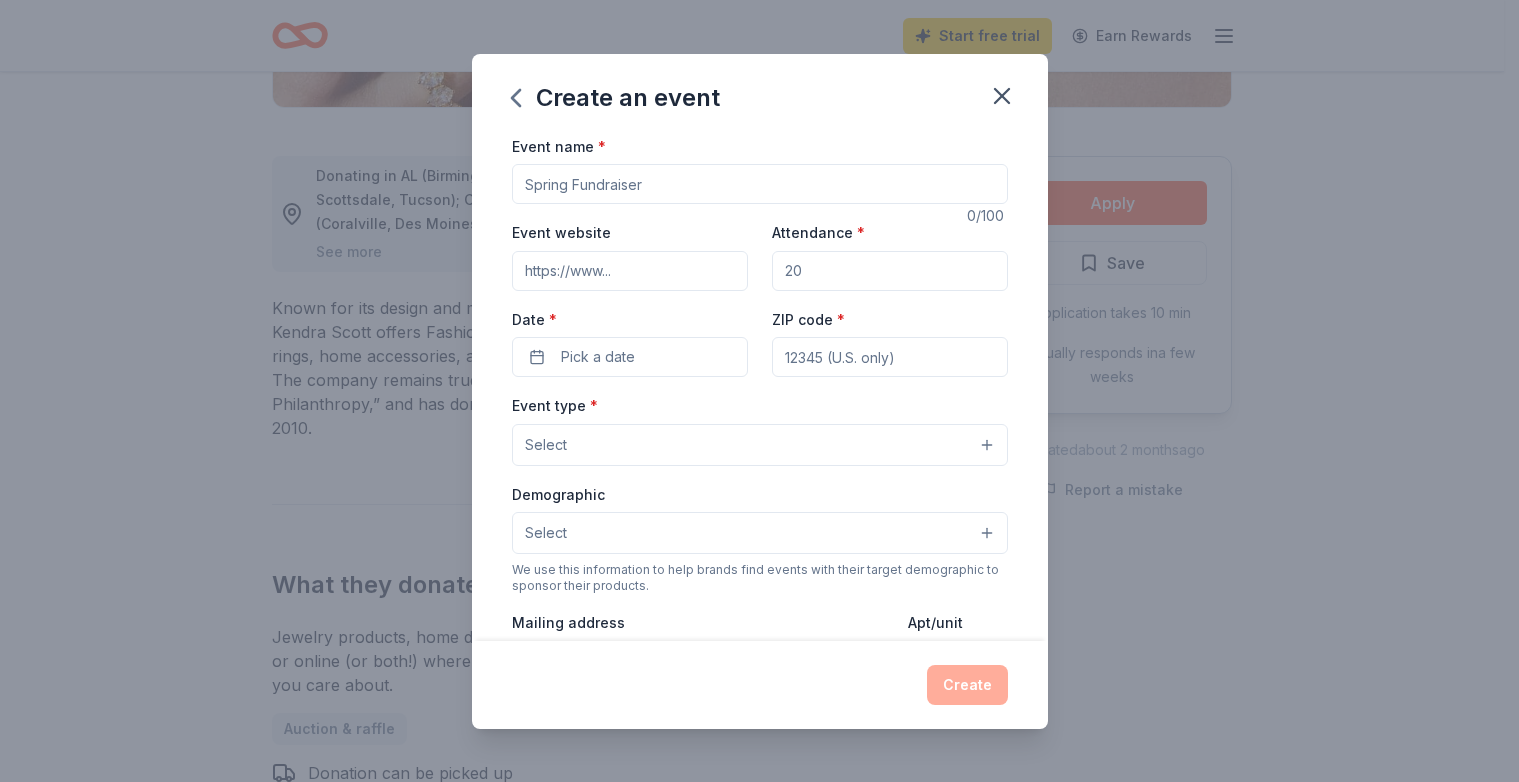 click on "Event name *" at bounding box center (760, 184) 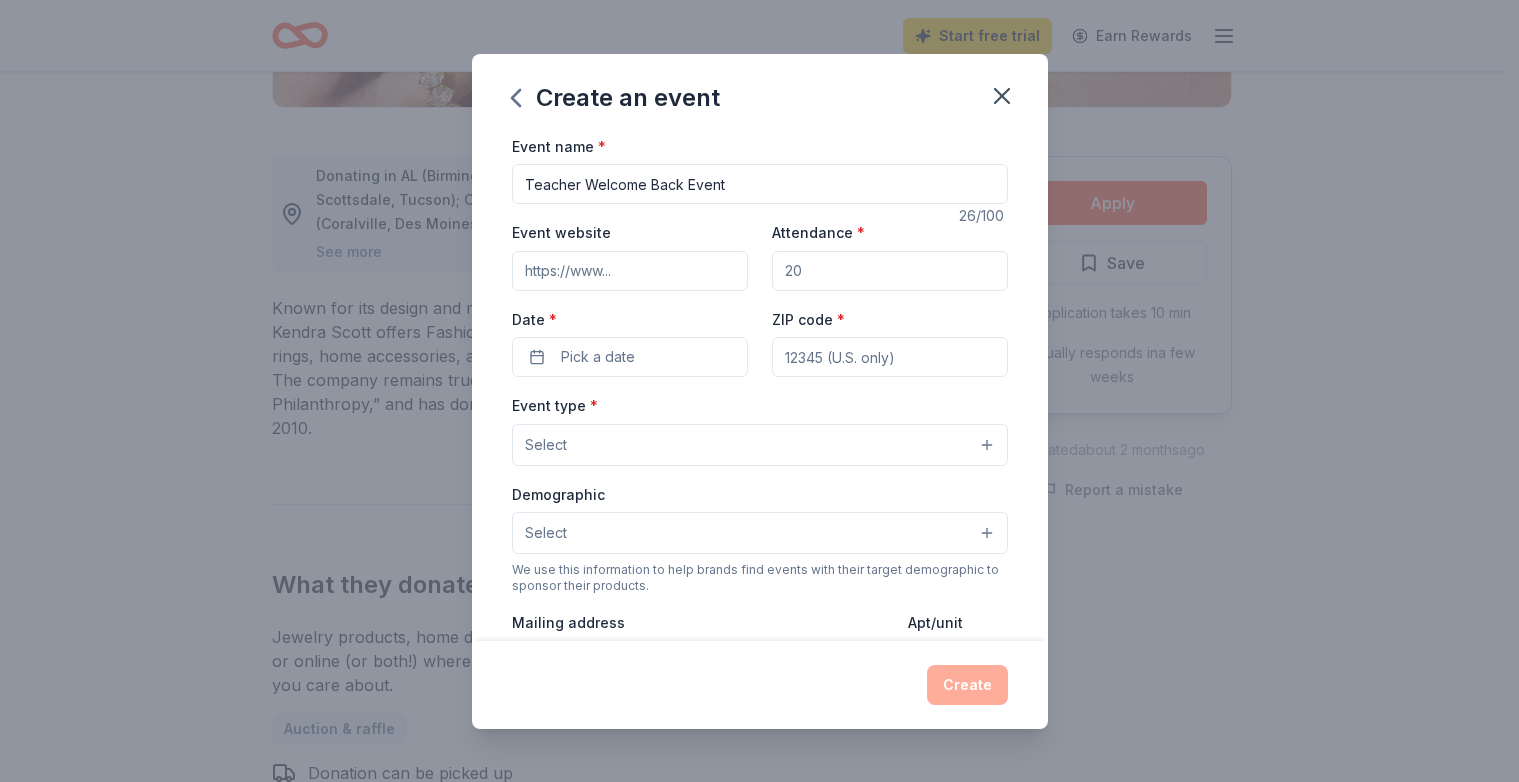 type on "Teacher Welcome Back Event" 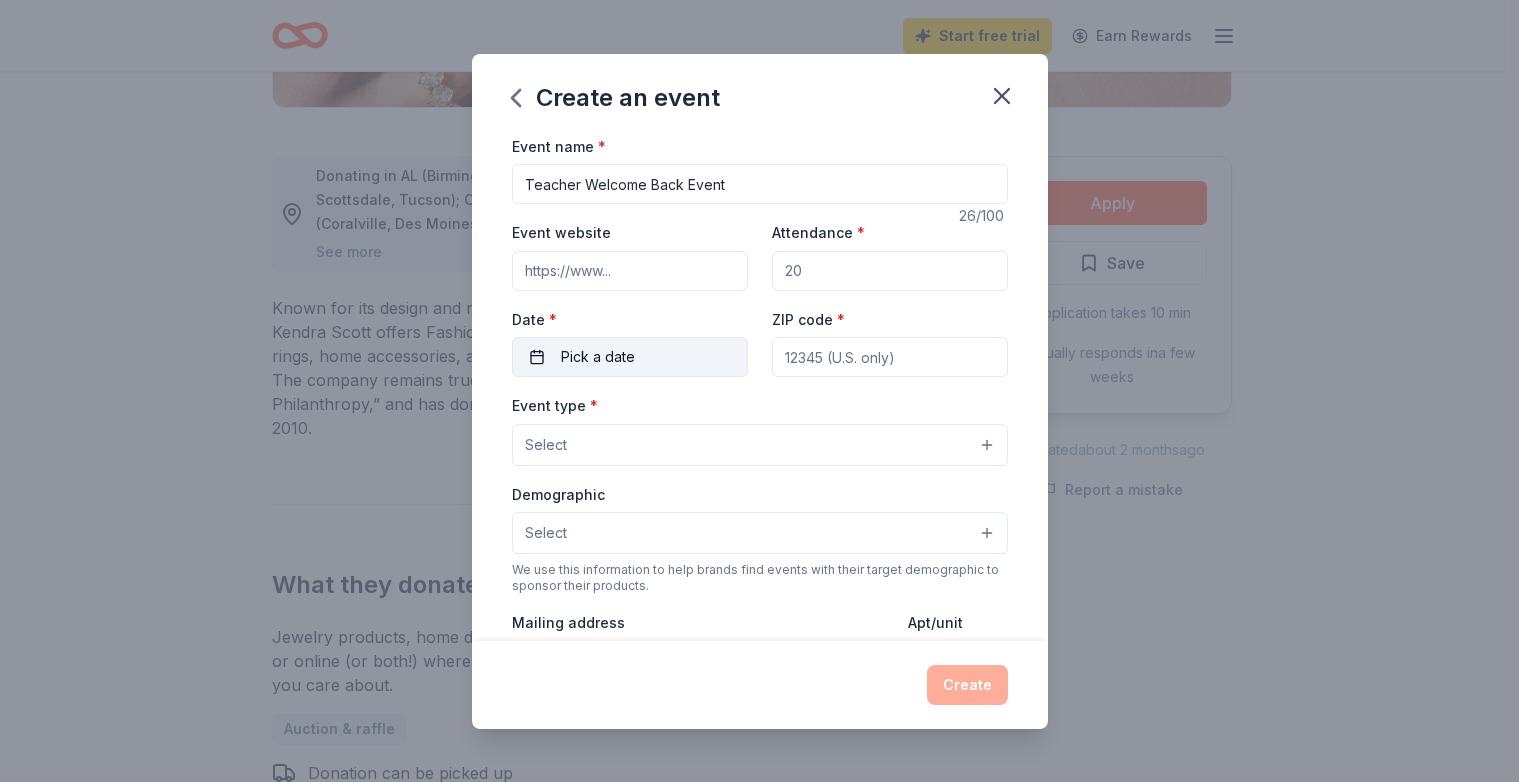 click on "Pick a date" at bounding box center (598, 357) 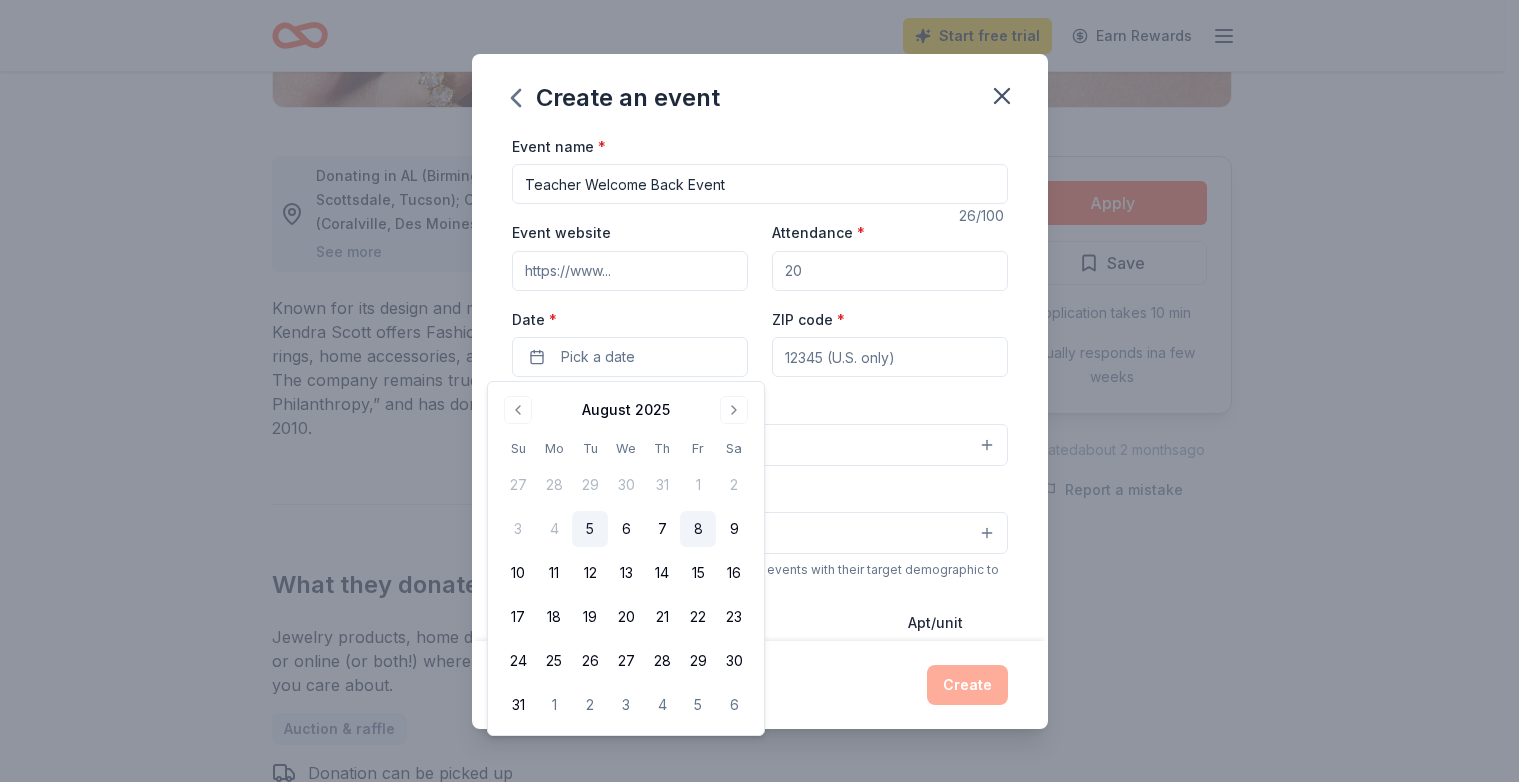 click on "8" at bounding box center (698, 529) 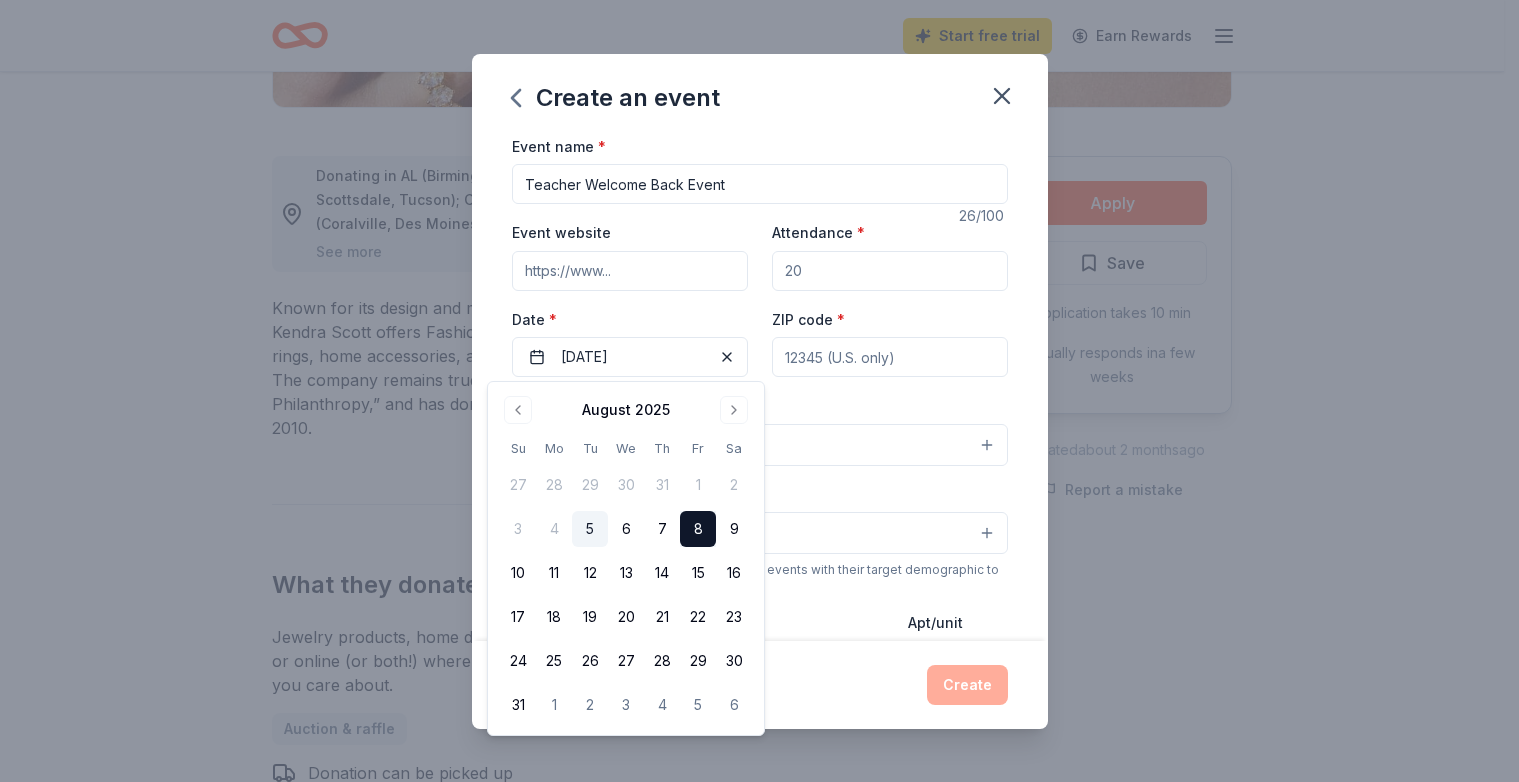 click on "Event type * Select" at bounding box center (760, 429) 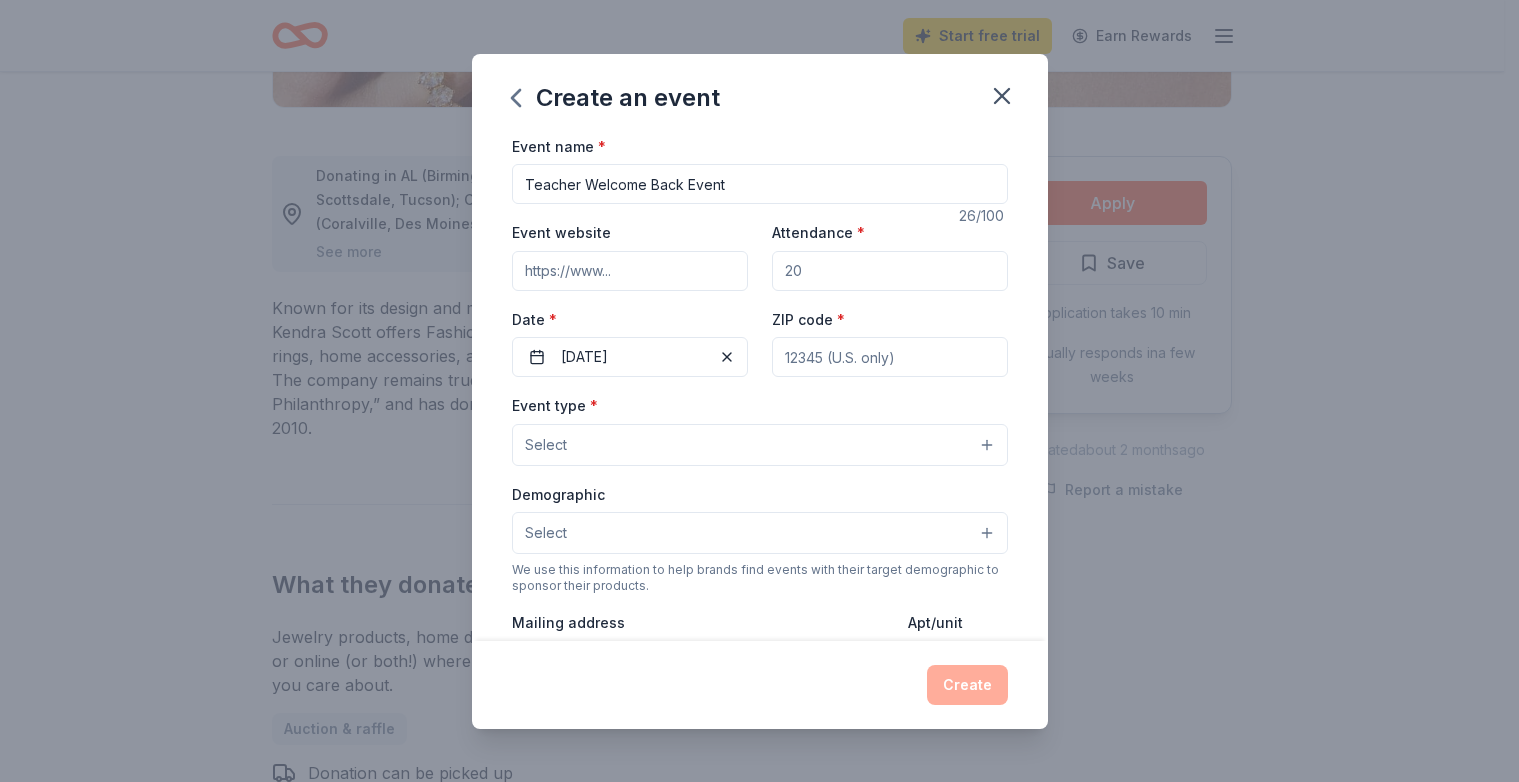 click on "ZIP code *" at bounding box center (890, 357) 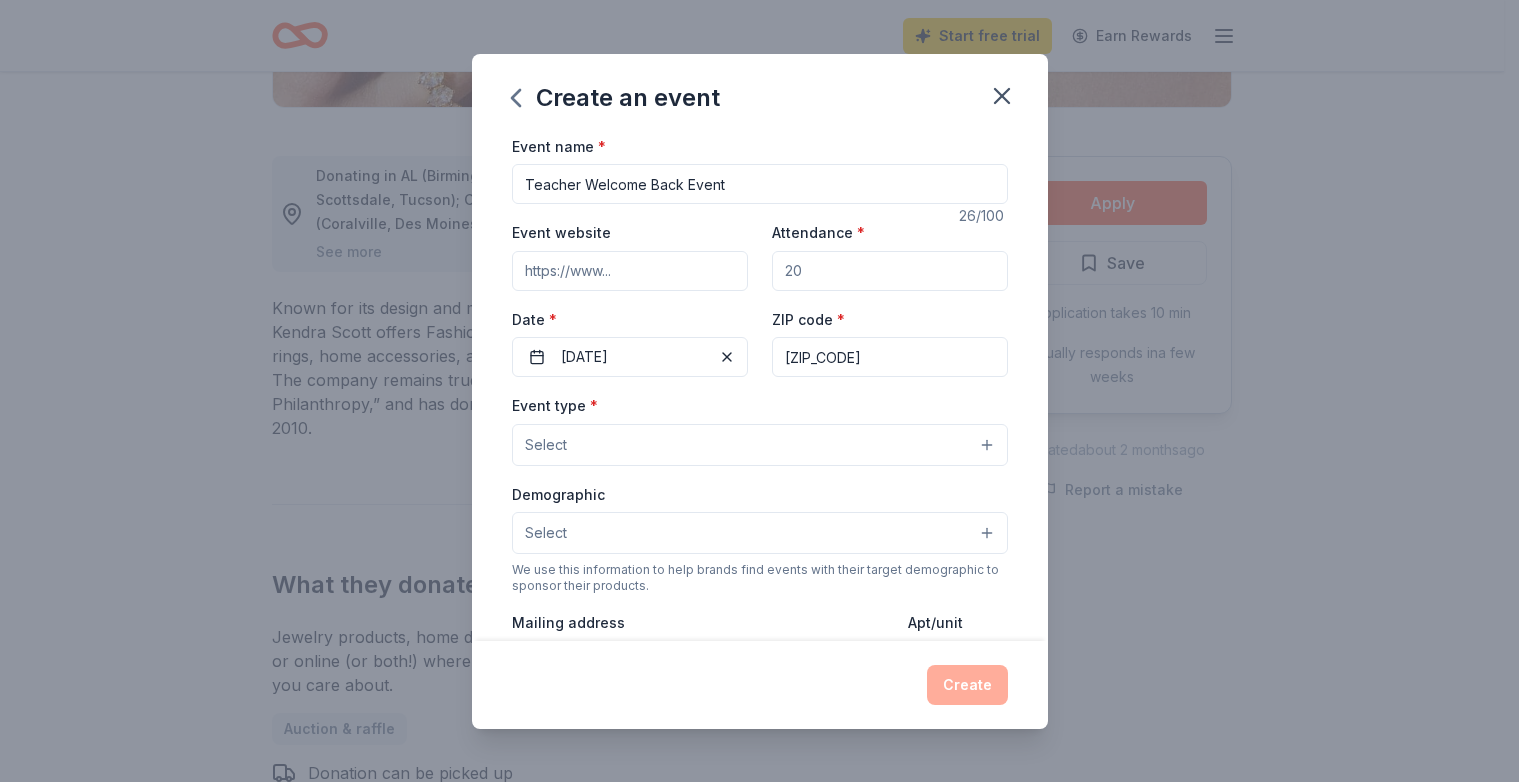 type on "[ZIP_CODE]" 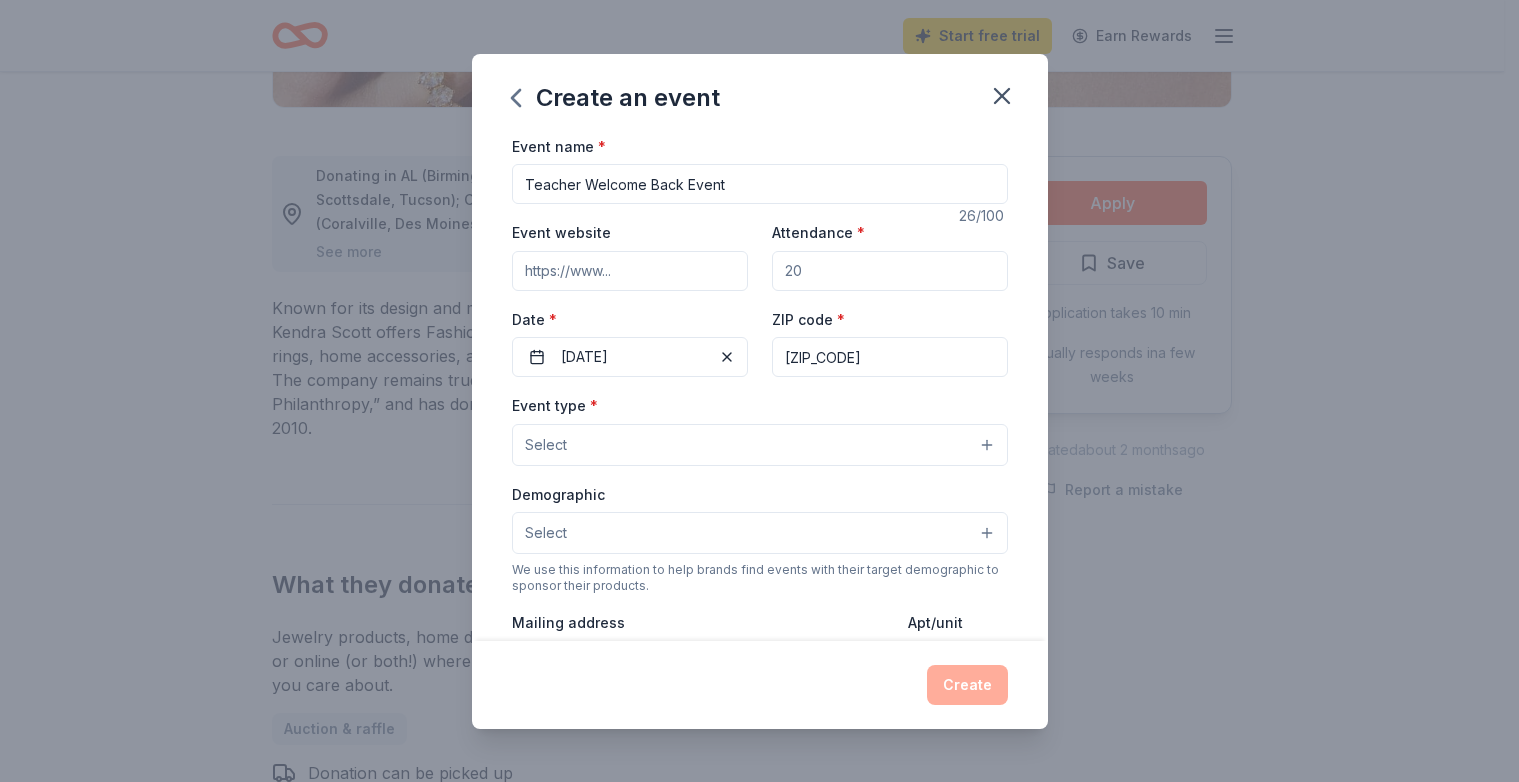 click on "Select" at bounding box center (760, 445) 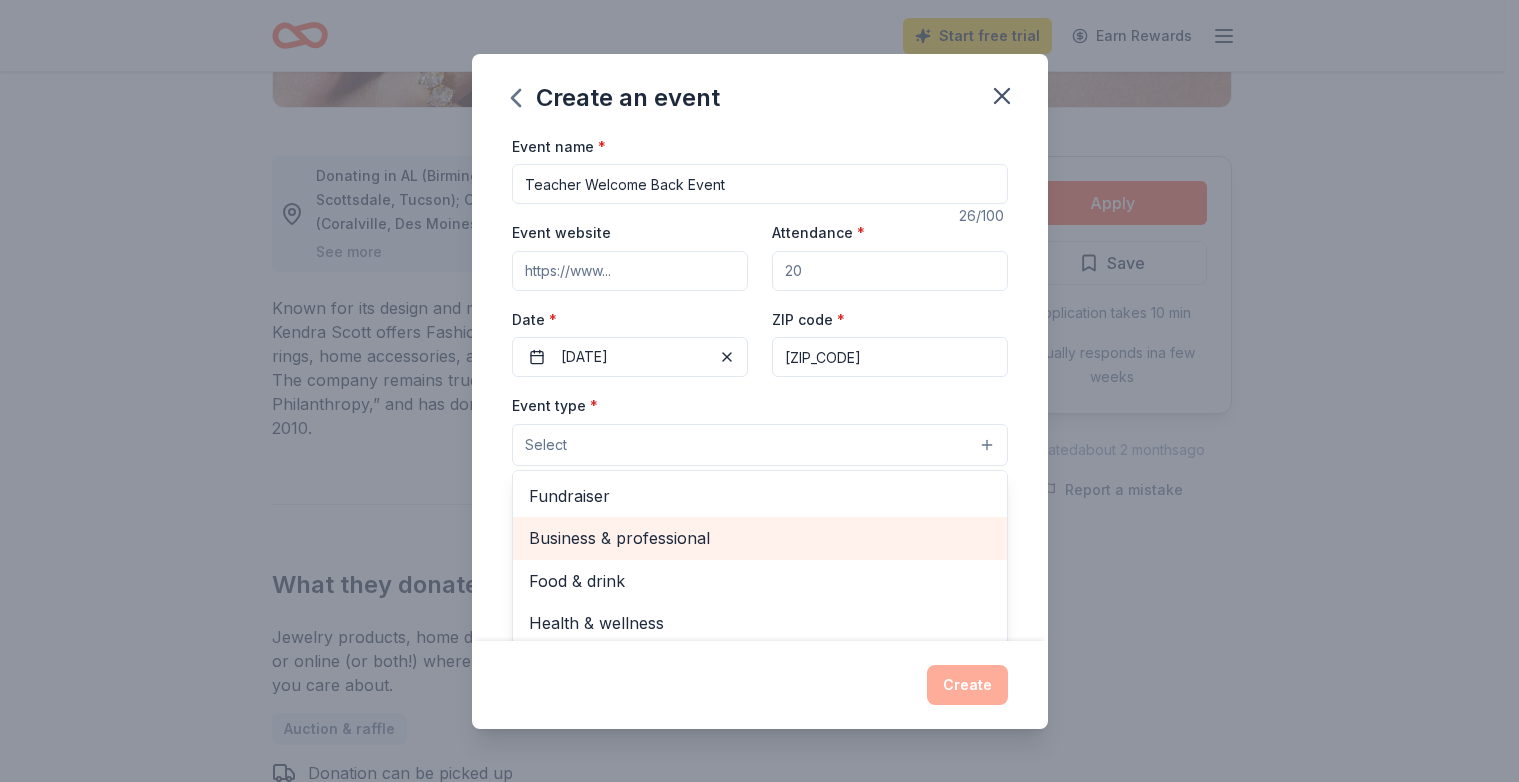 scroll, scrollTop: 67, scrollLeft: 0, axis: vertical 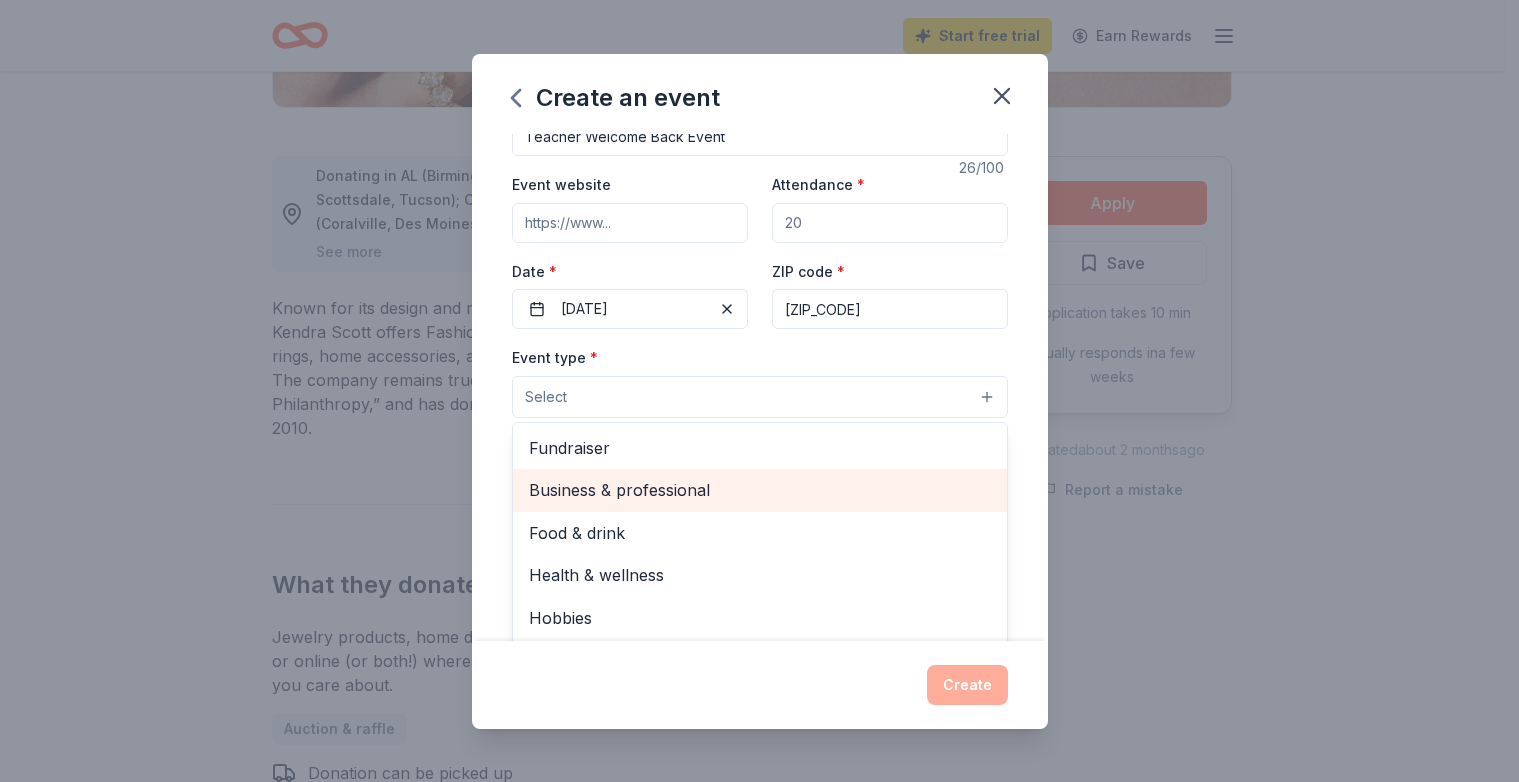 click on "Business & professional" at bounding box center (760, 490) 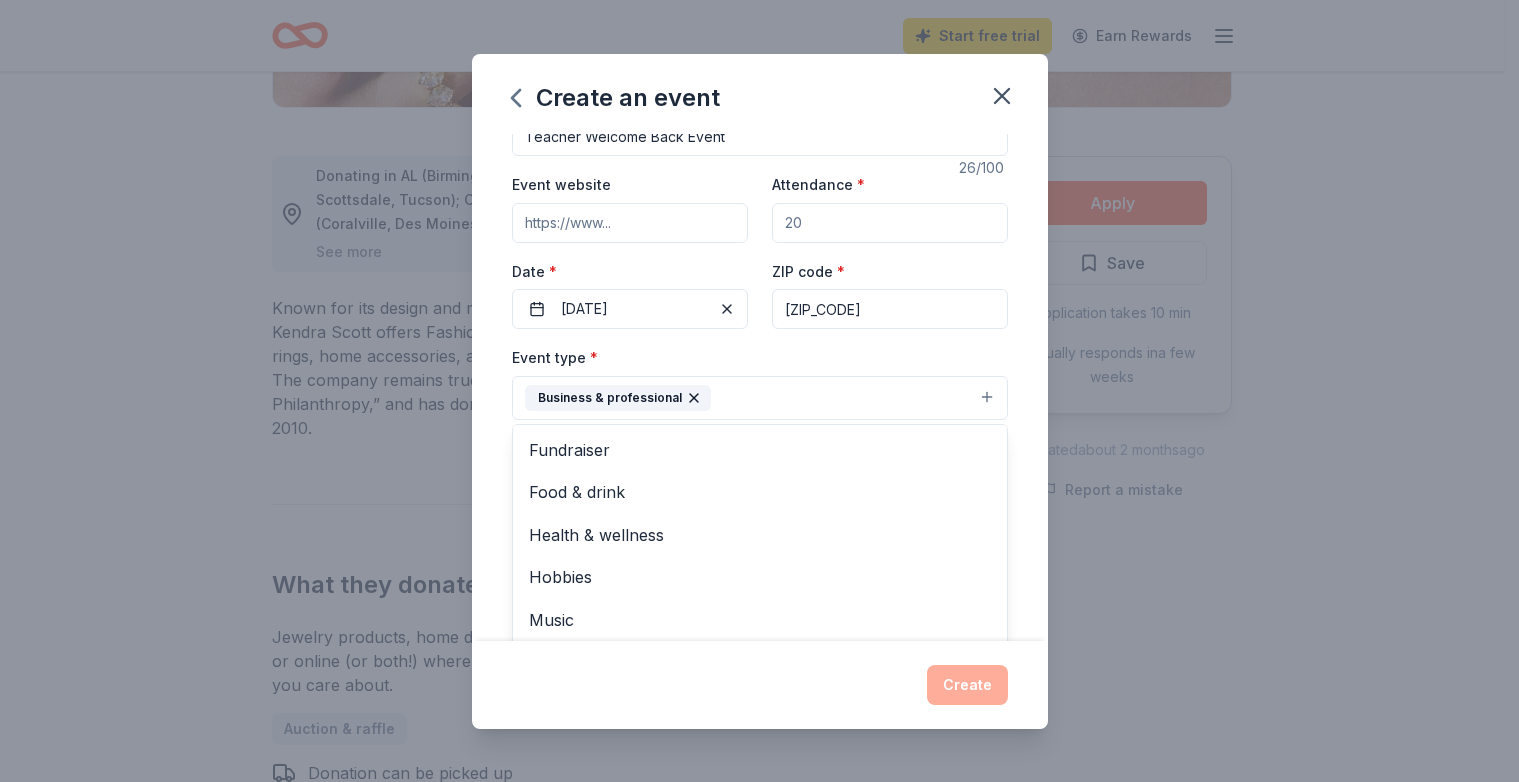 click on "Create an event Event name * Teacher Welcome Back Event 26 /100 Event website Attendance * Date * 08/08/2025 ZIP code * [ZIP_CODE] Event type * Business & professional Fundraiser Food & drink Health & wellness Hobbies Music Performing & visual arts Demographic Select We use this information to help brands find events with their target demographic to sponsor their products. Mailing address Apt/unit Description What are you looking for? * Auction & raffle Meals Snacks Desserts Alcohol Beverages Send me reminders Email me reminders of donor application deadlines Recurring event Create" at bounding box center [760, 391] 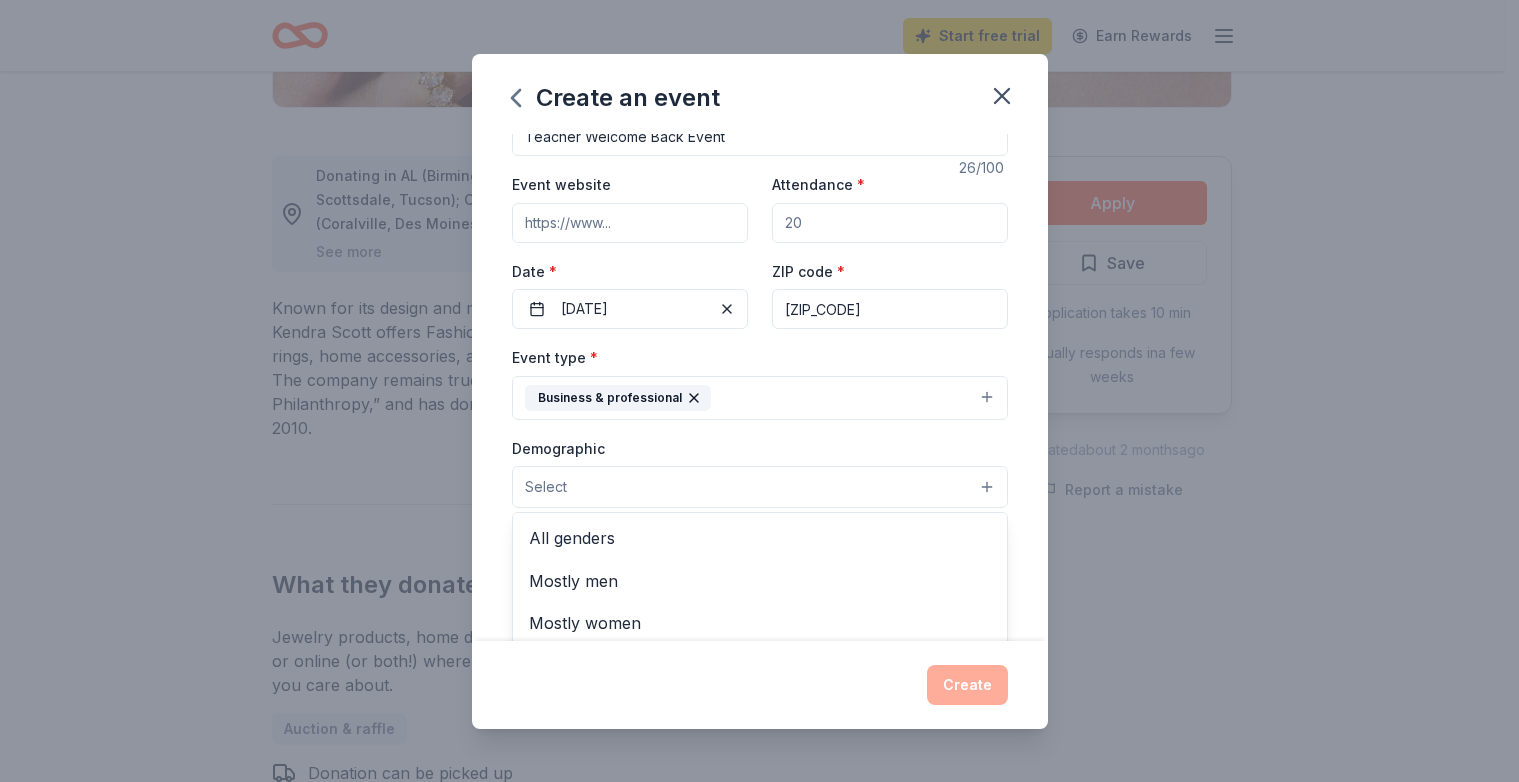 click on "Select" at bounding box center (760, 487) 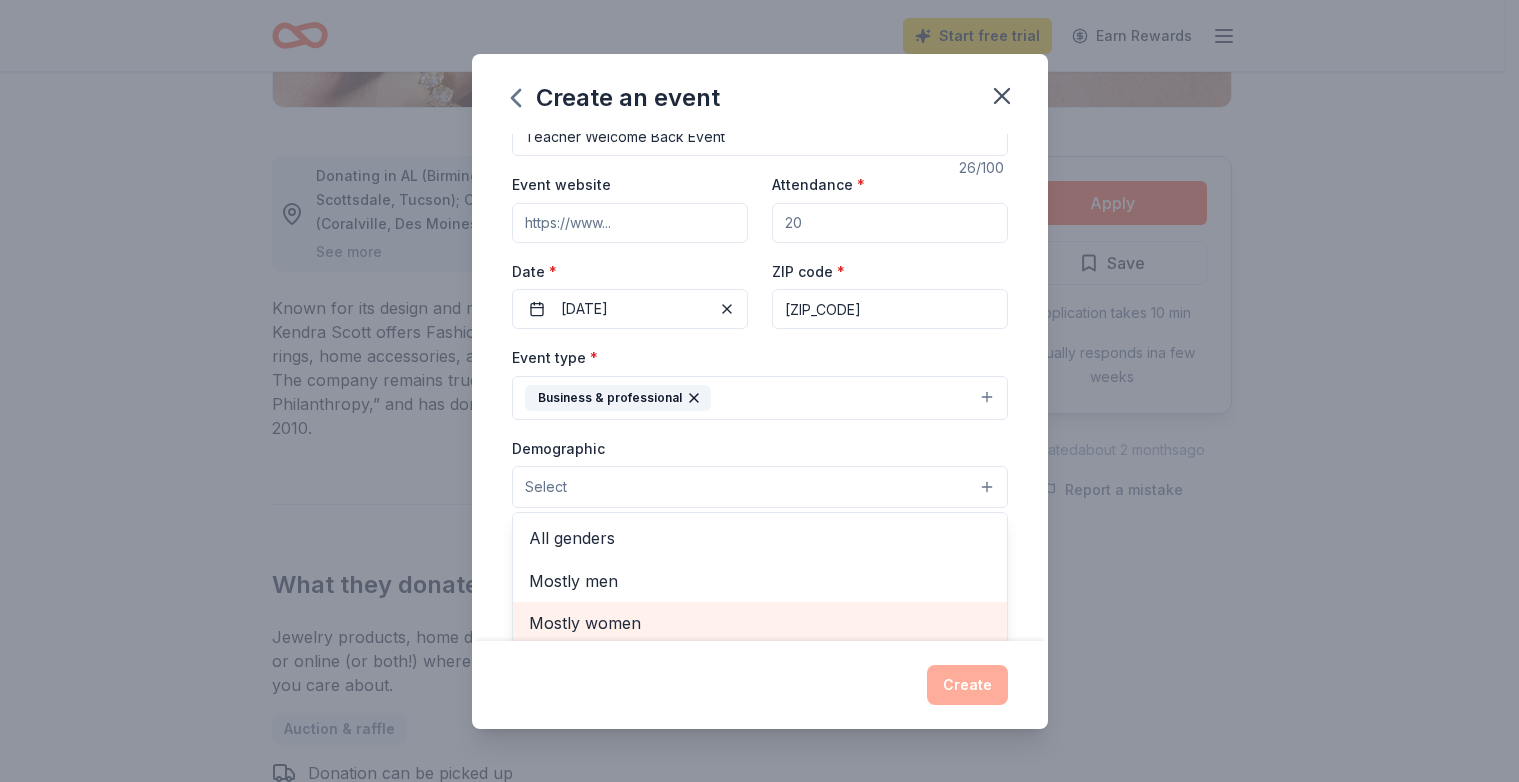 click on "Mostly women" at bounding box center (760, 623) 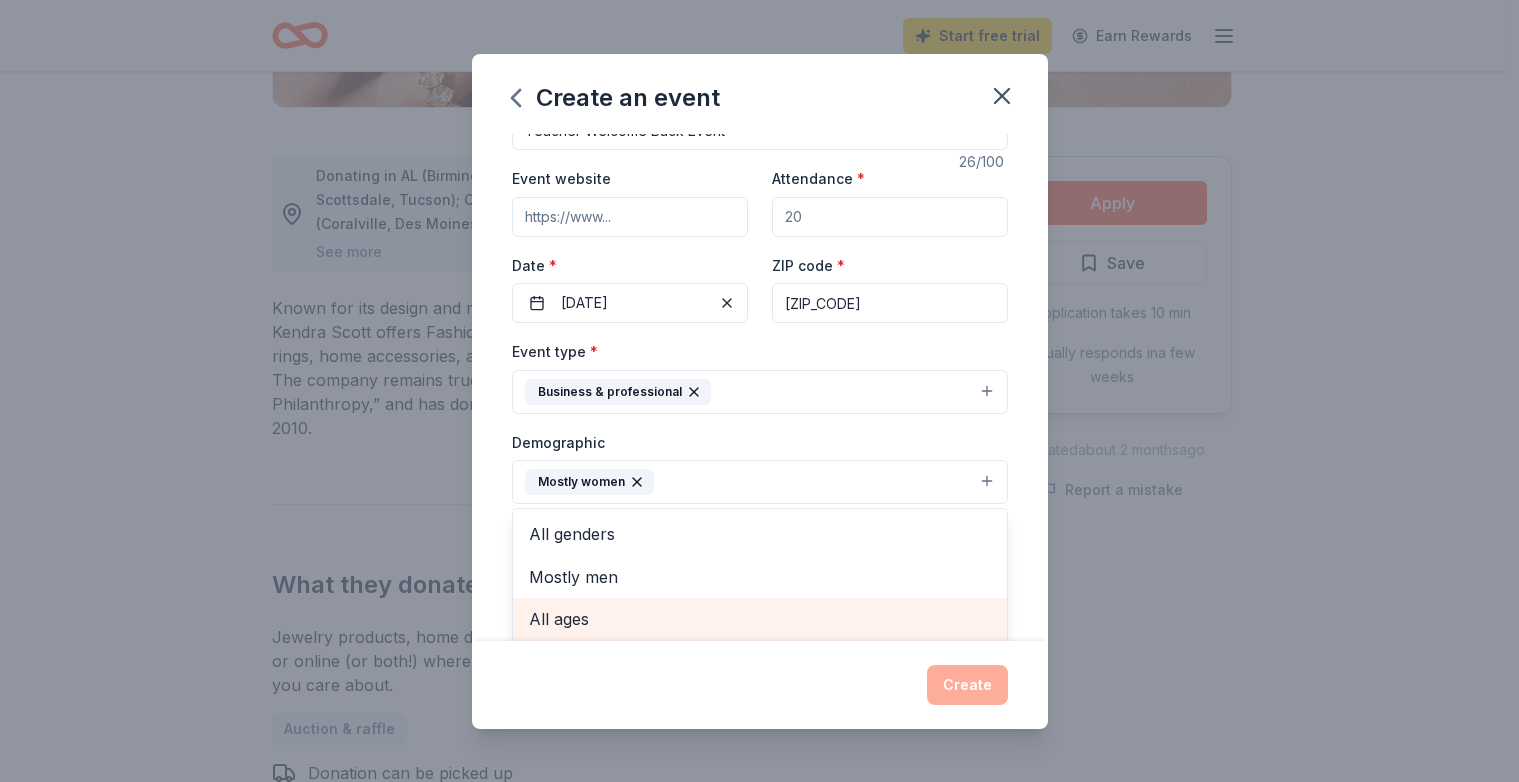 scroll, scrollTop: 54, scrollLeft: 0, axis: vertical 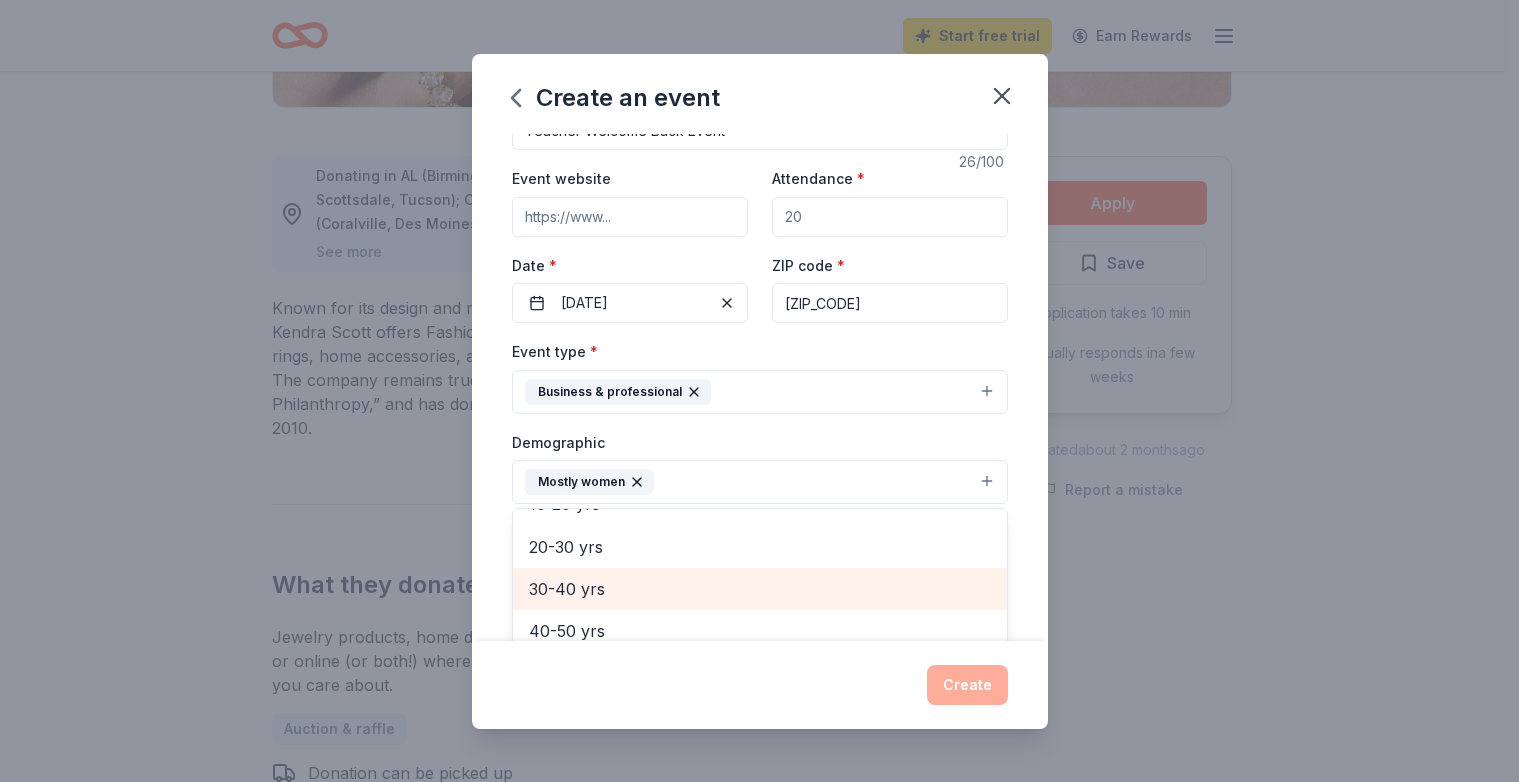 click on "30-40 yrs" at bounding box center (760, 589) 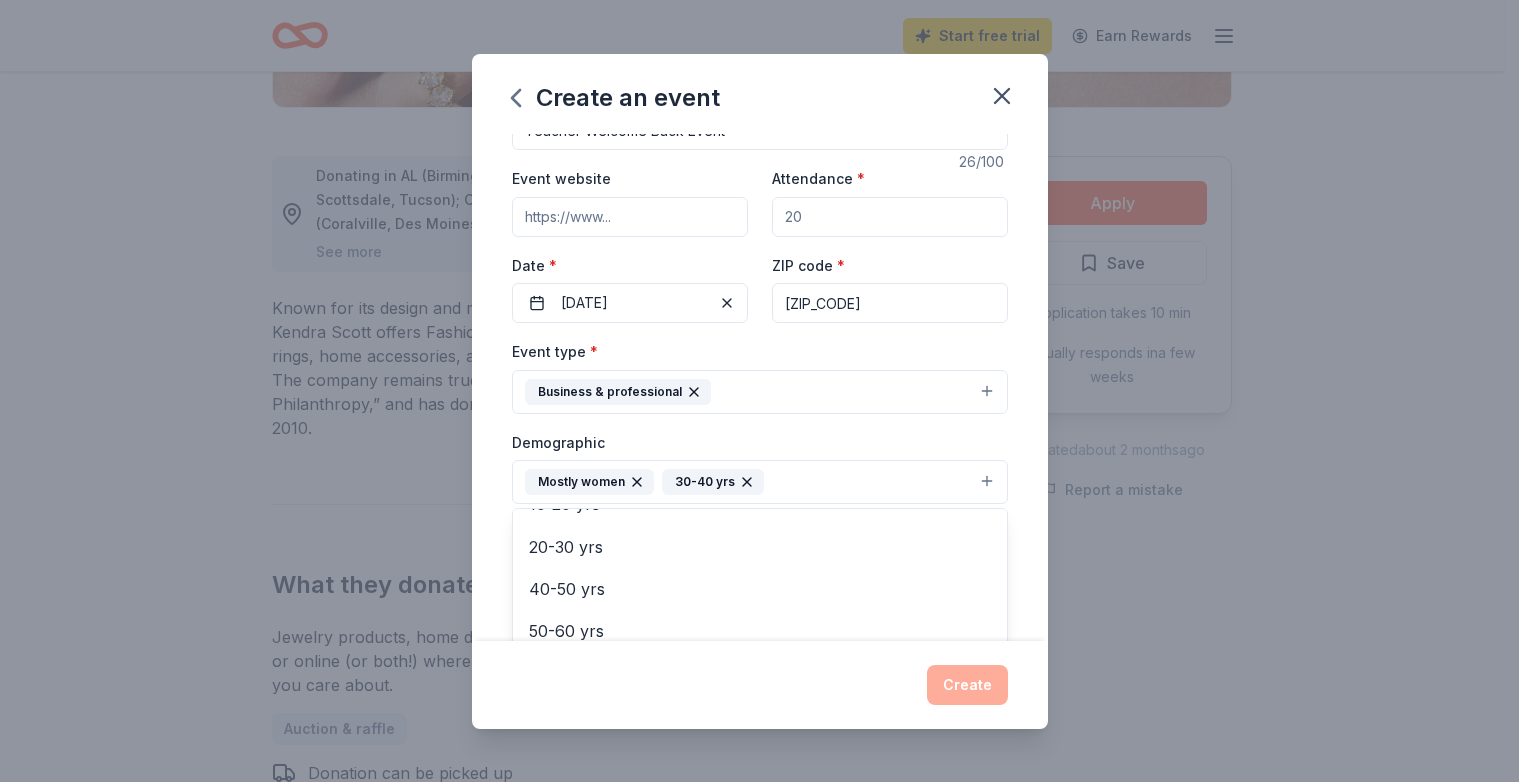 click on "Create an event Event name * Teacher Welcome Back Event 26 /100 Event website Attendance * Date * 08/08/2025 ZIP code * Event type * Select Demographic Select We use this information to help brands find events with their target demographic to sponsor their products. Mailing address Apt/unit Description What are you looking for? * Auction & raffle Meals Snacks Desserts Alcohol Beverages Send me reminders Email me reminders of donor application deadlines Recurring event Create" at bounding box center (760, 391) 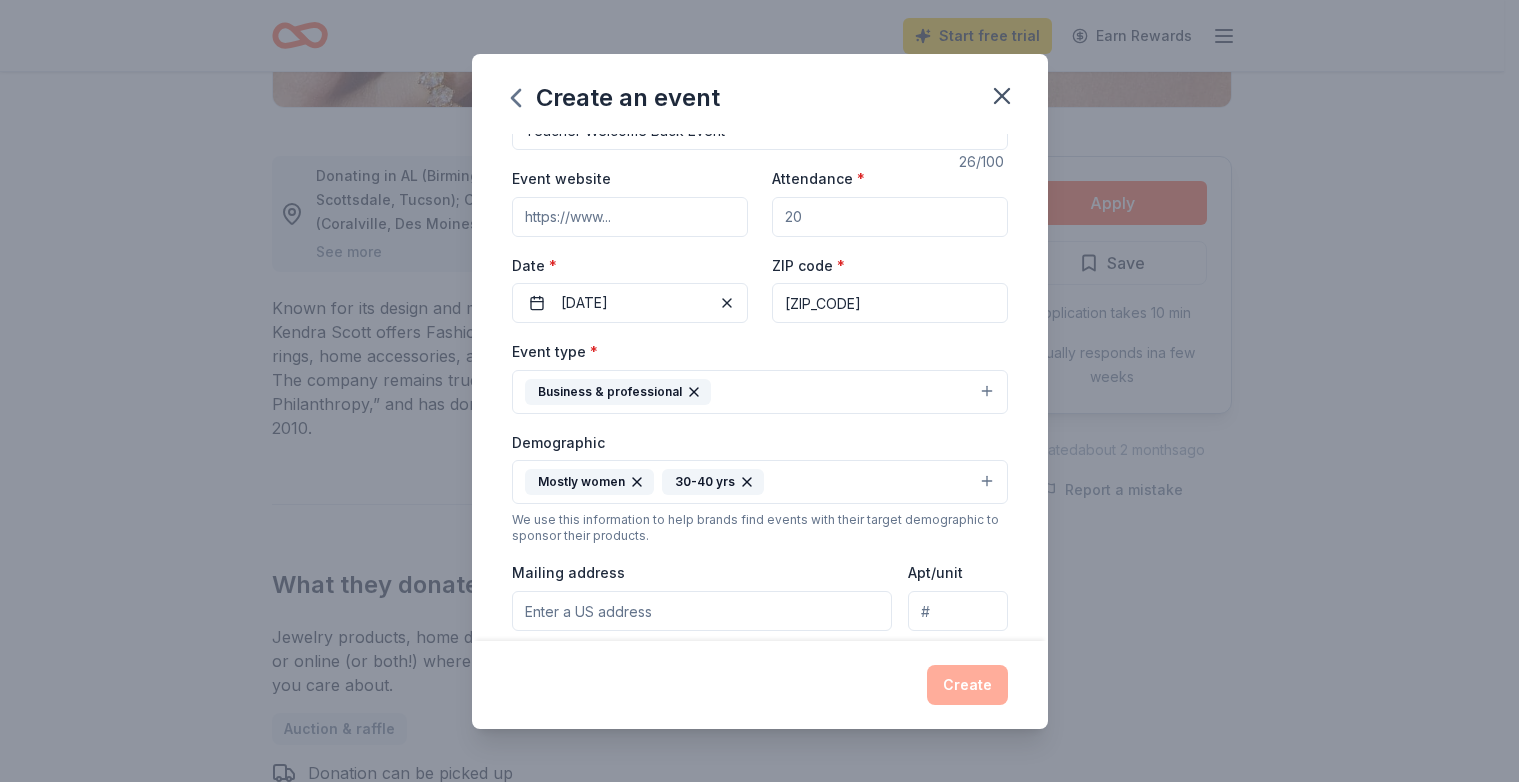 scroll, scrollTop: 354, scrollLeft: 0, axis: vertical 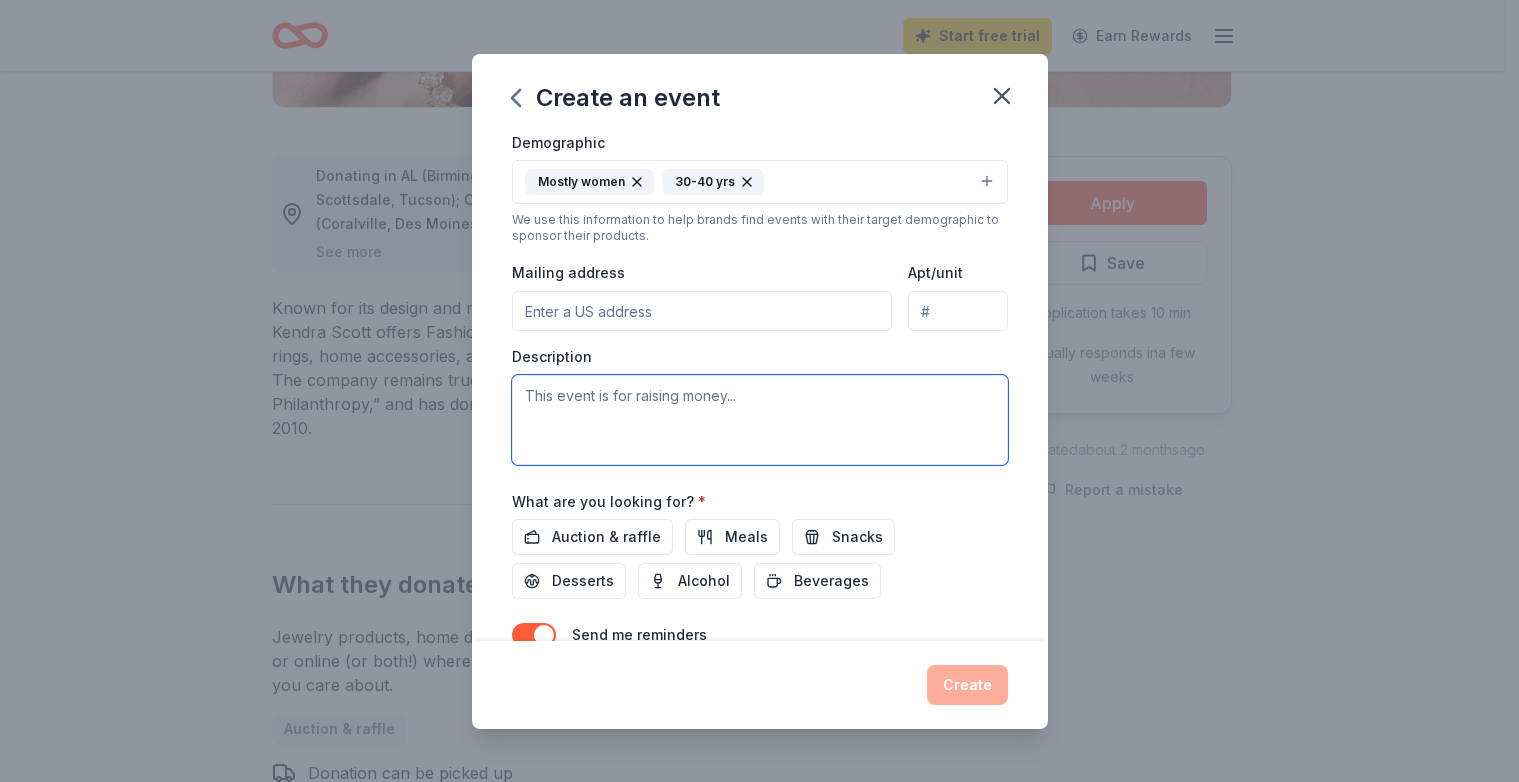 click at bounding box center (760, 420) 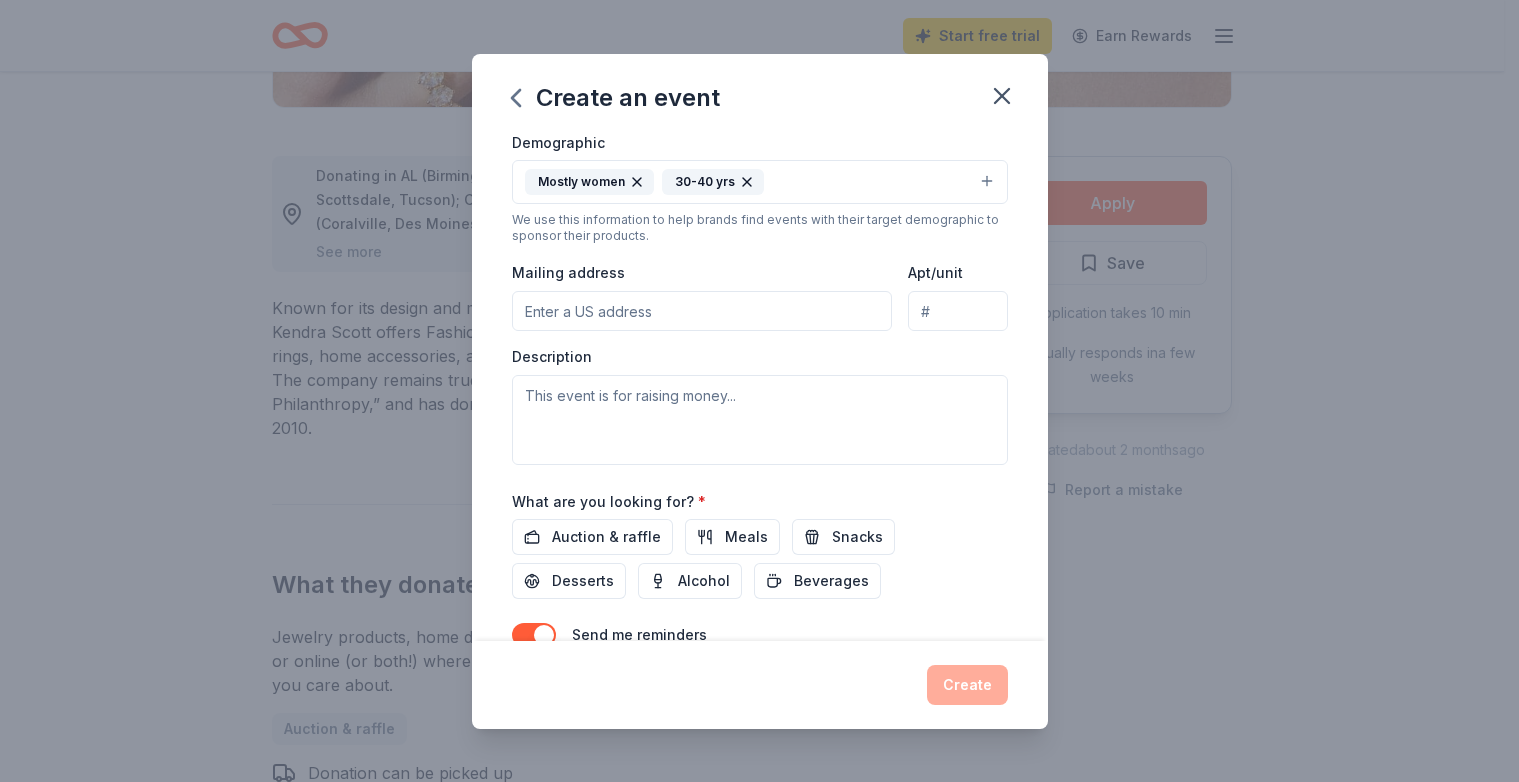 click on "Mailing address" at bounding box center [702, 311] 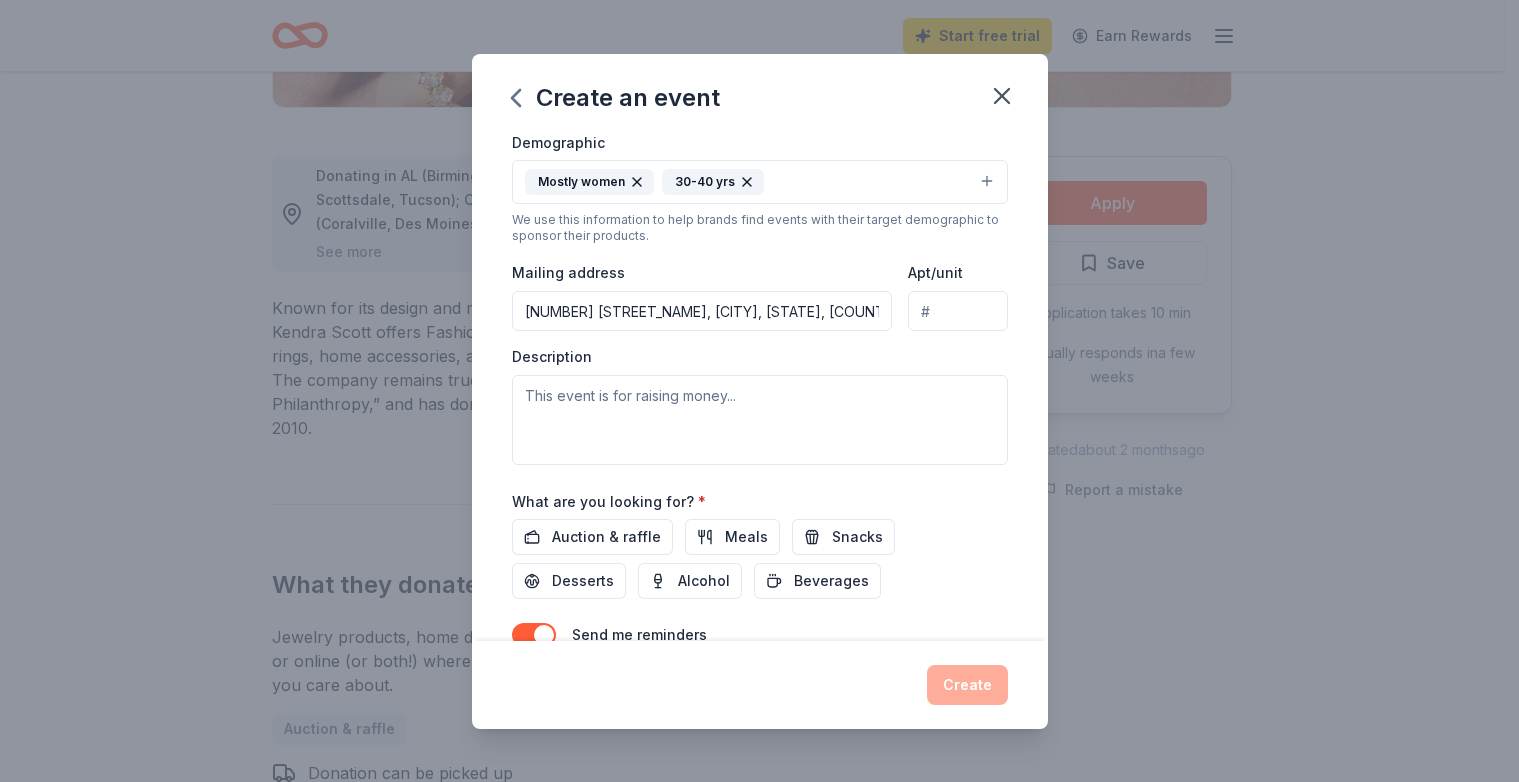 type on "[NUMBER] [STREET_NAME], [CITY], [STATE], [ZIP_CODE]" 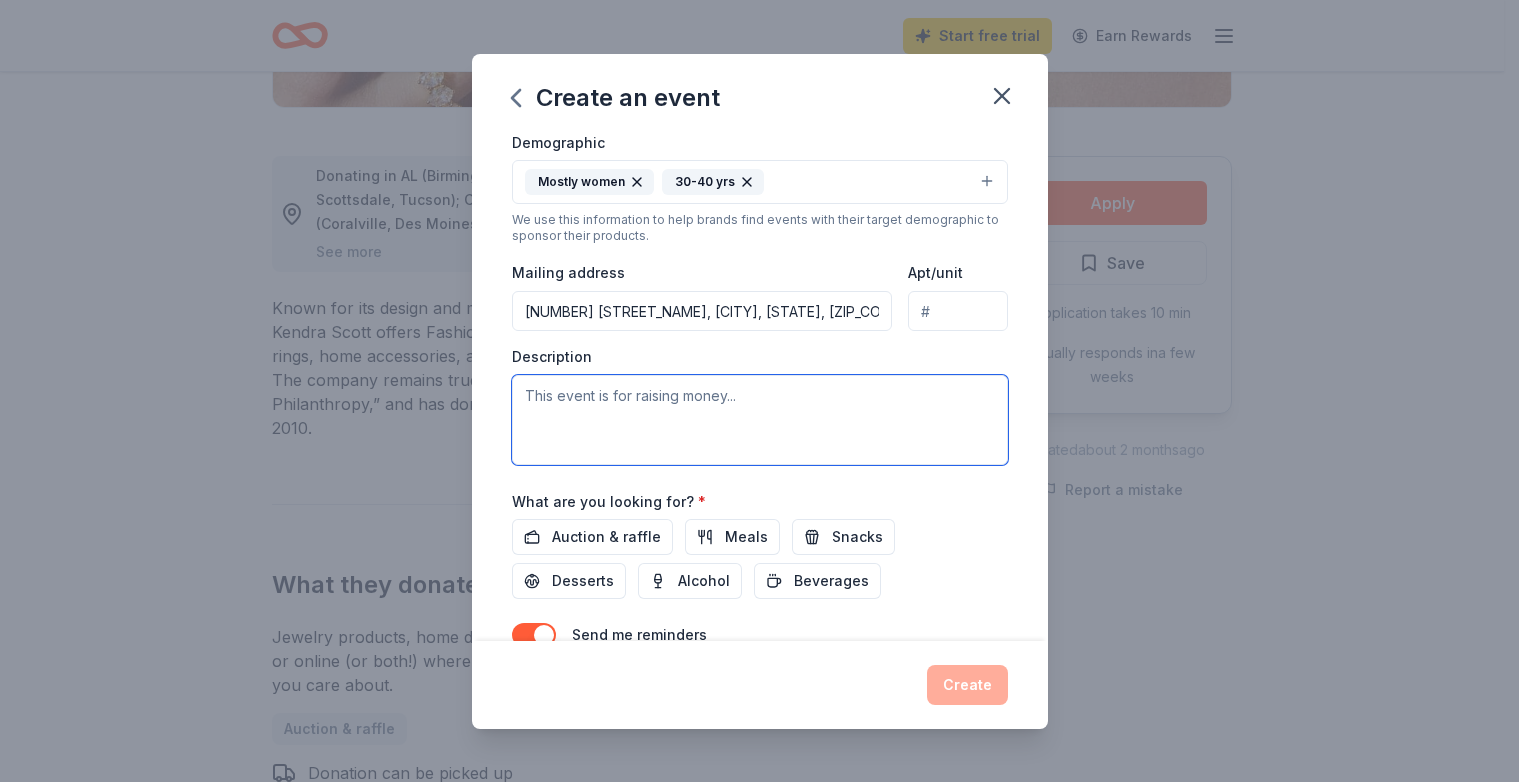 click at bounding box center (760, 420) 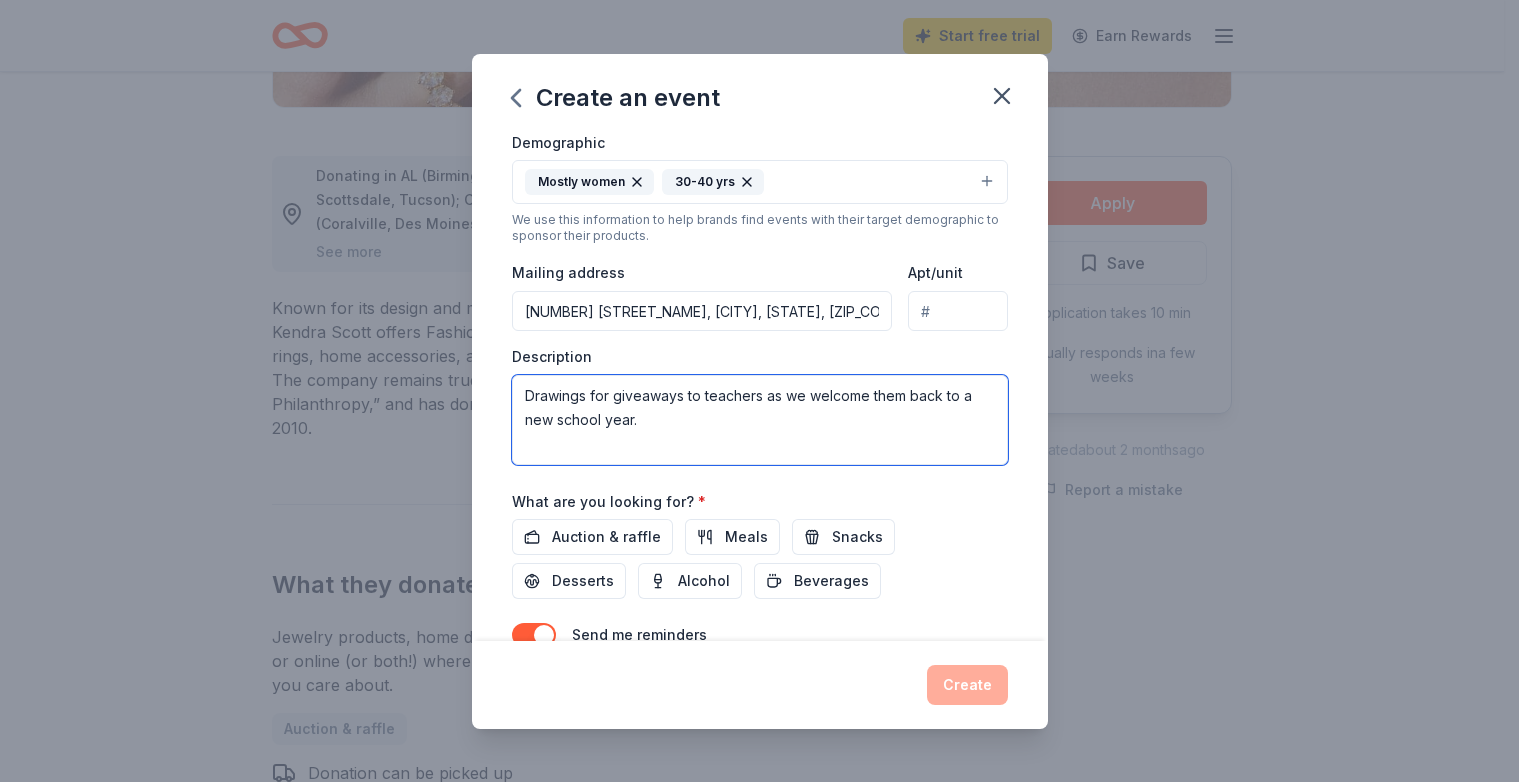 scroll, scrollTop: 452, scrollLeft: 0, axis: vertical 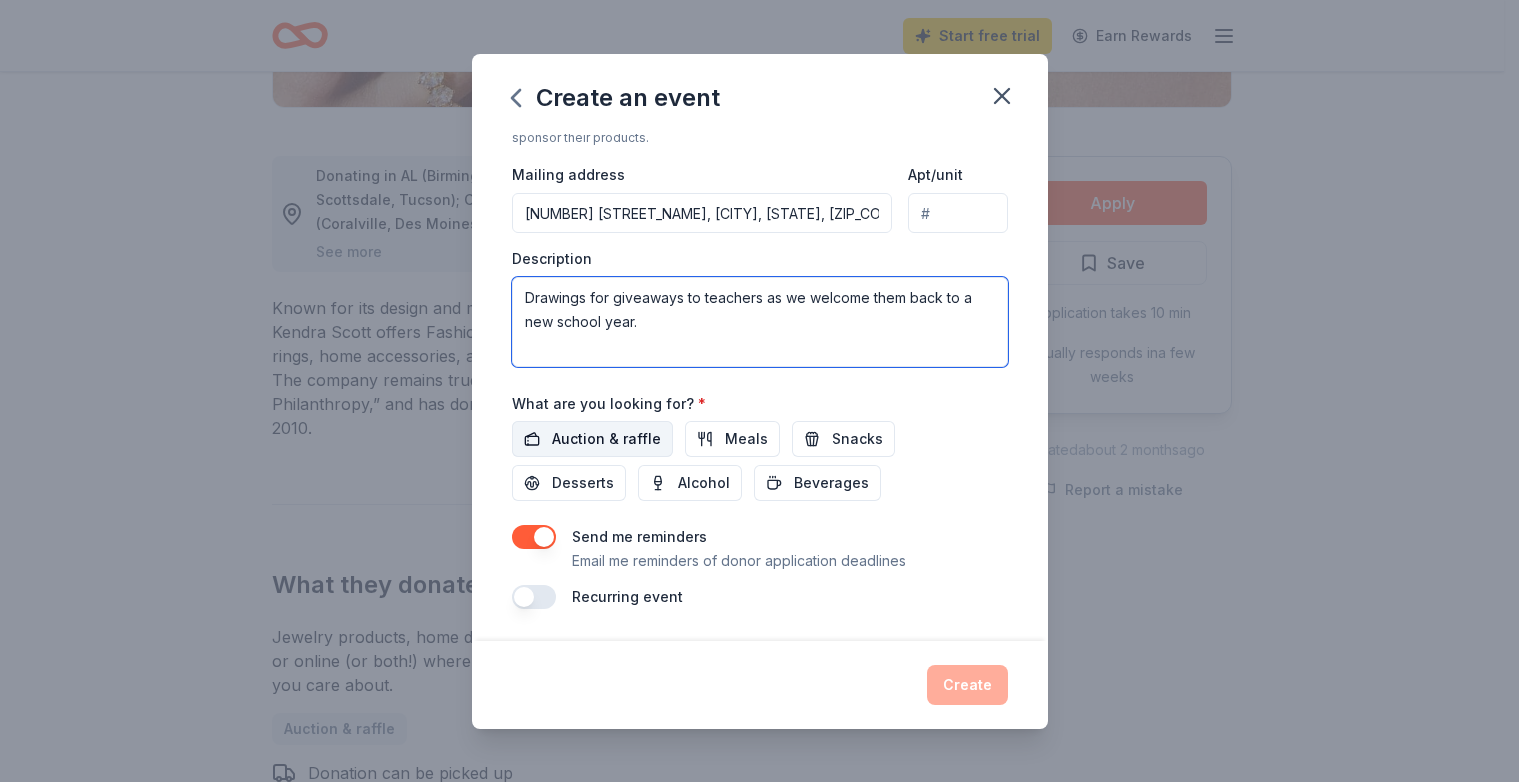type on "Drawings for giveaways to teachers as we welcome them back to a new school year." 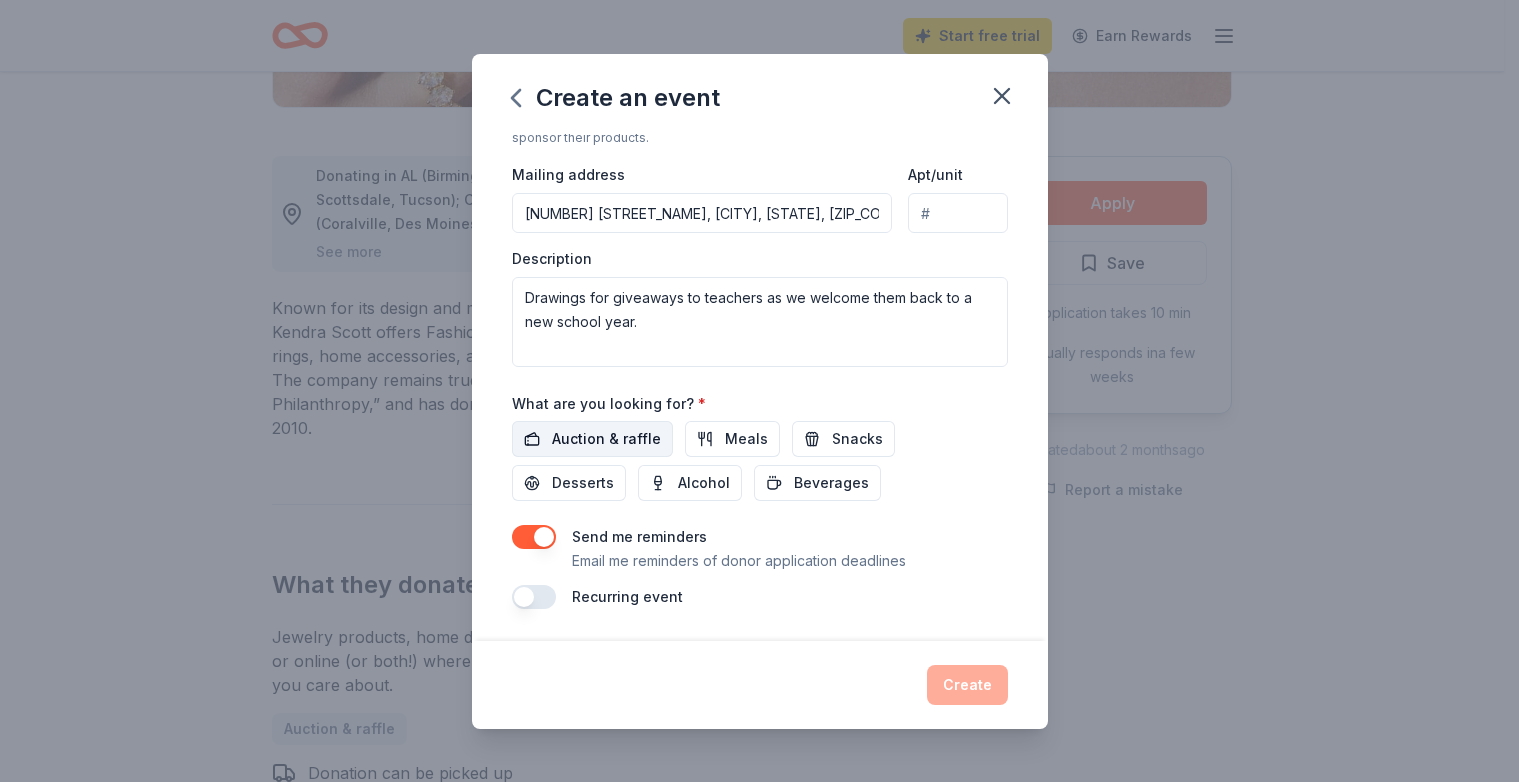 click on "Auction & raffle" at bounding box center [606, 439] 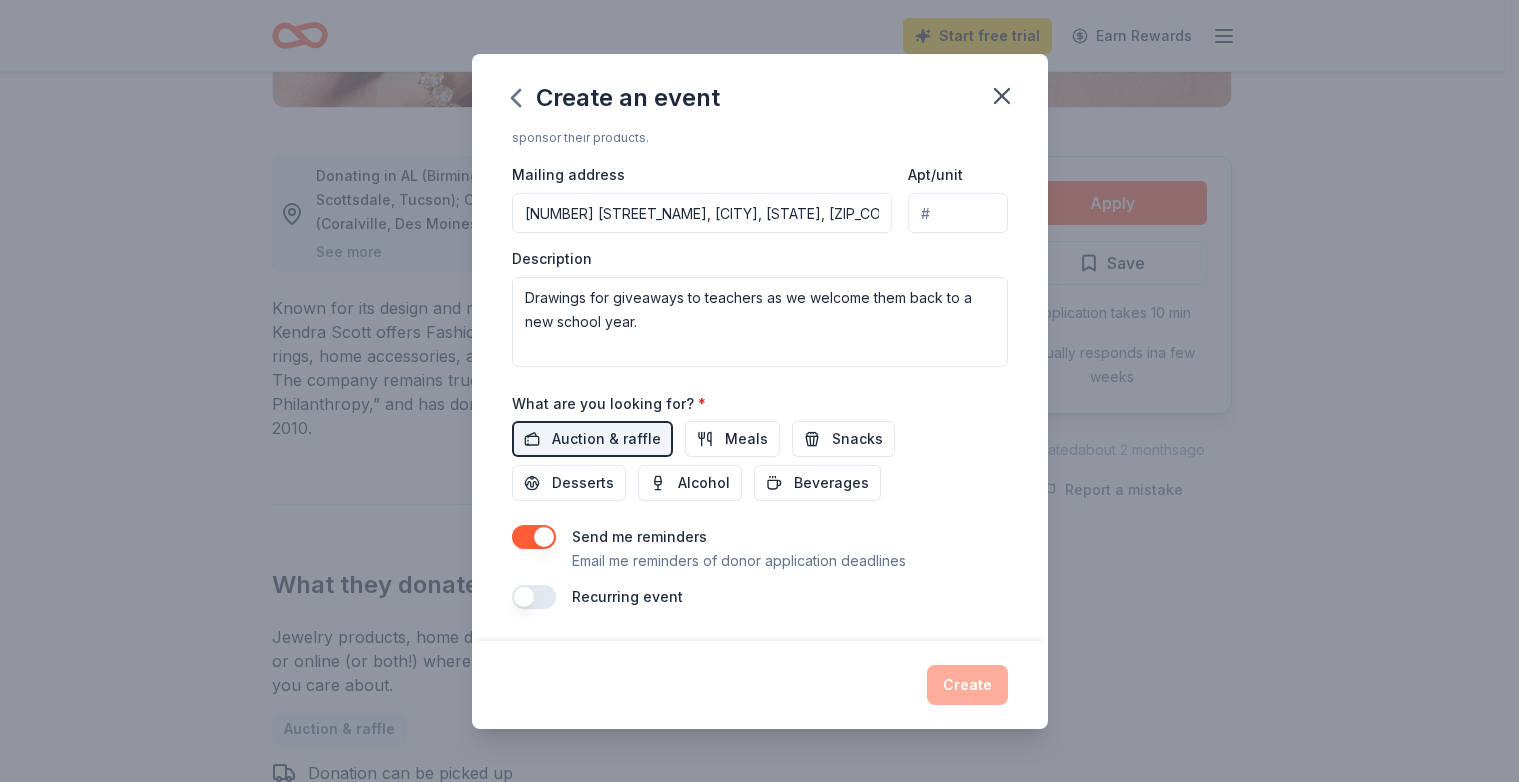 click on "Create" at bounding box center (760, 685) 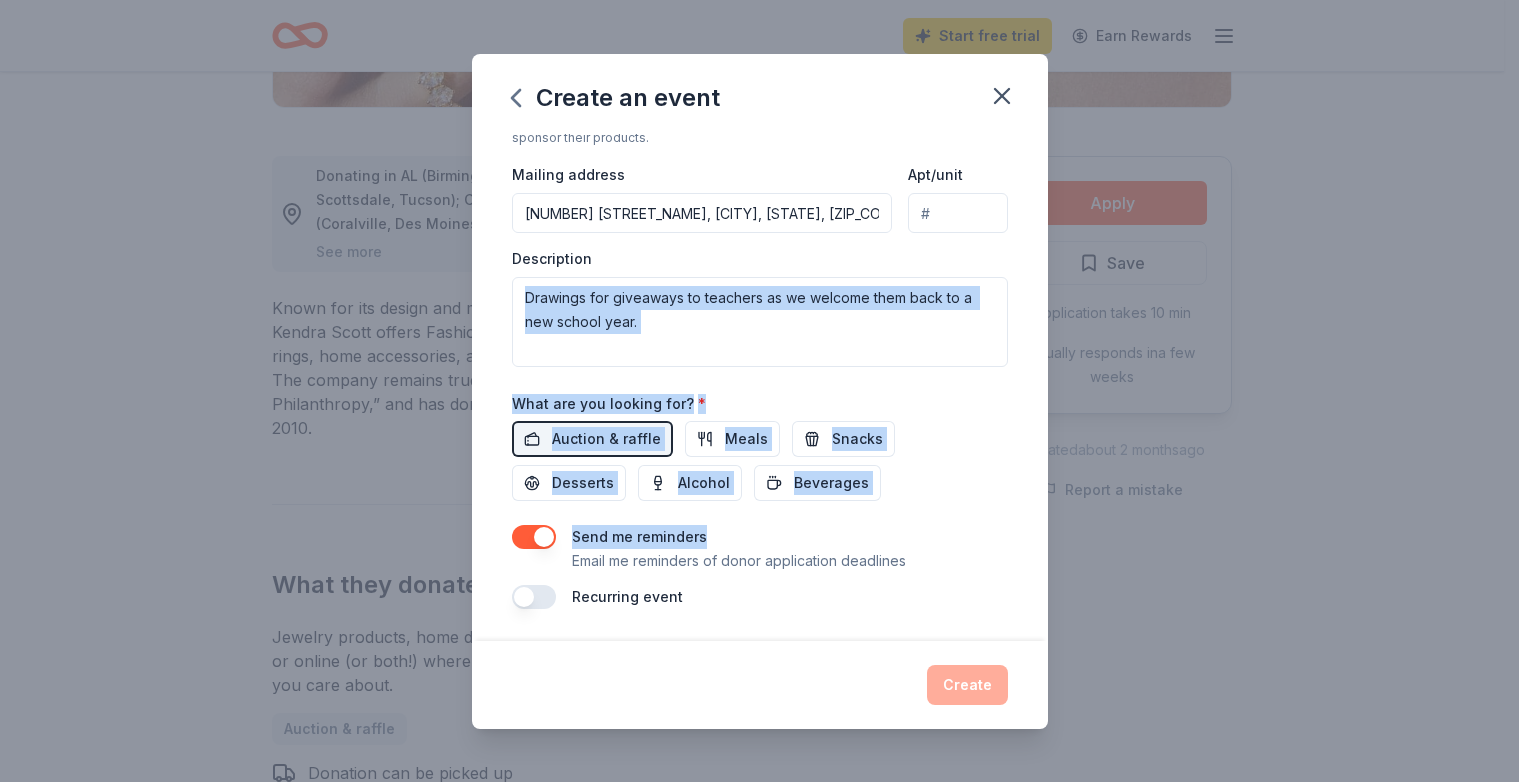 drag, startPoint x: 1048, startPoint y: 527, endPoint x: 1053, endPoint y: 307, distance: 220.05681 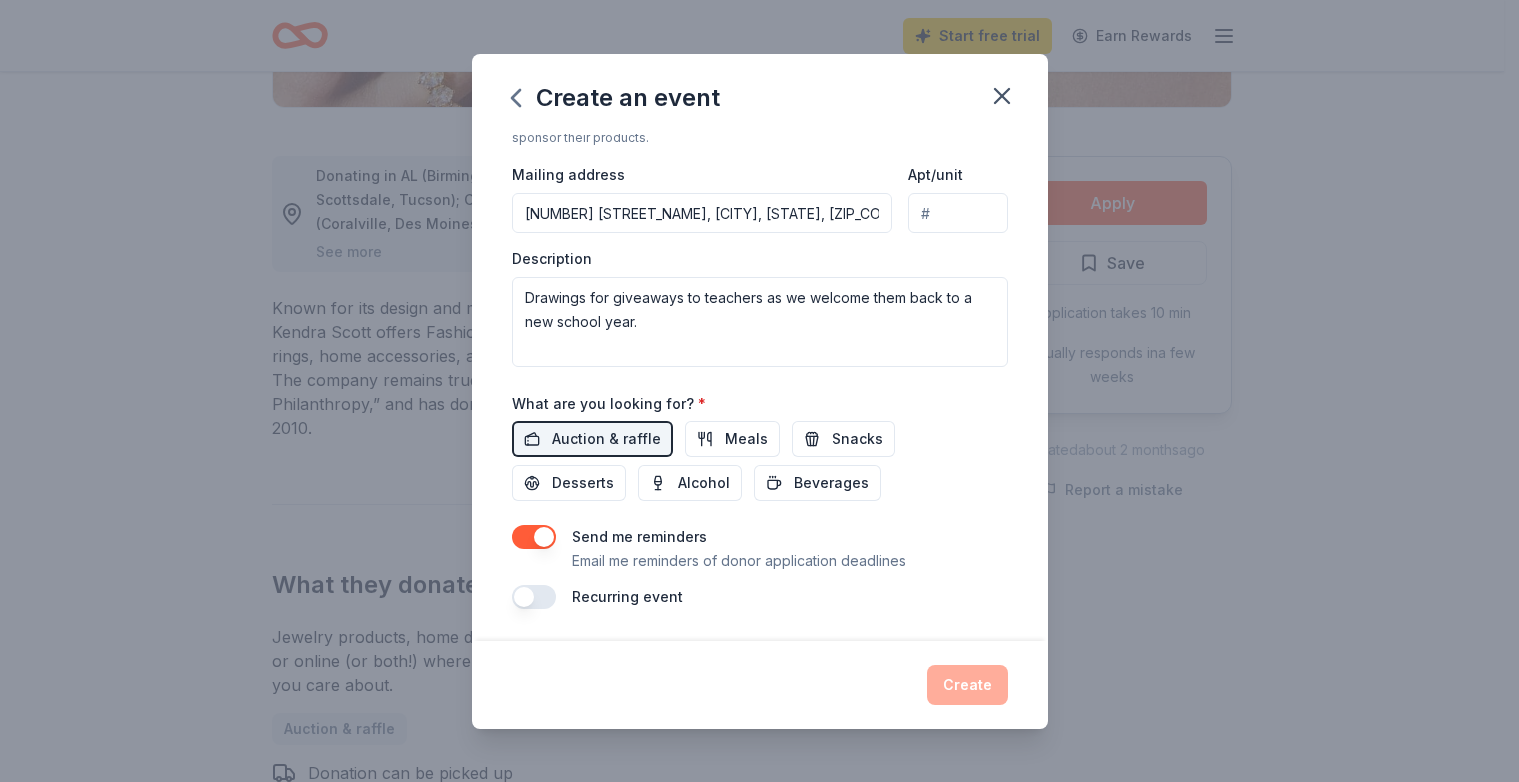 scroll, scrollTop: 0, scrollLeft: 0, axis: both 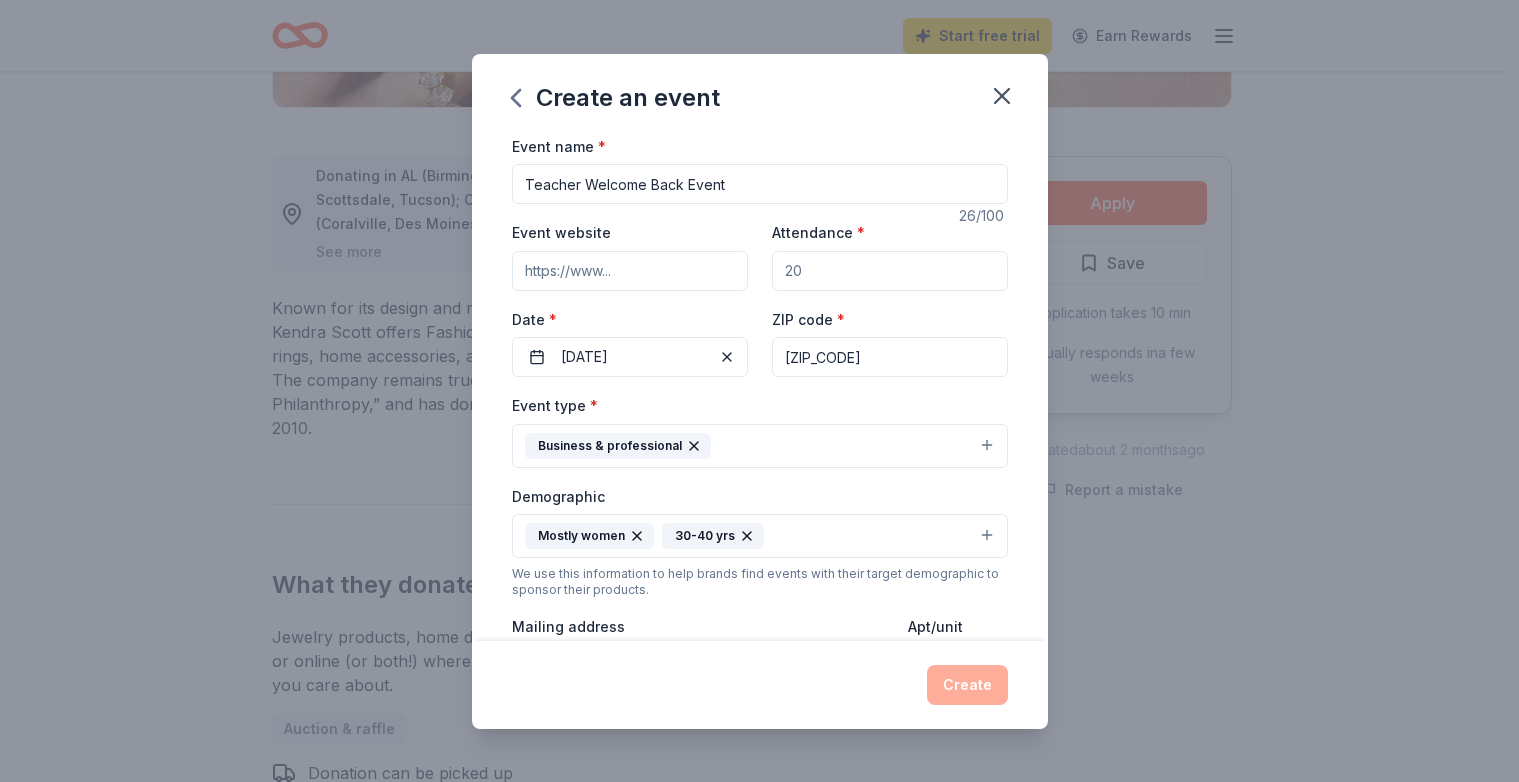 click on "Event website" at bounding box center (630, 271) 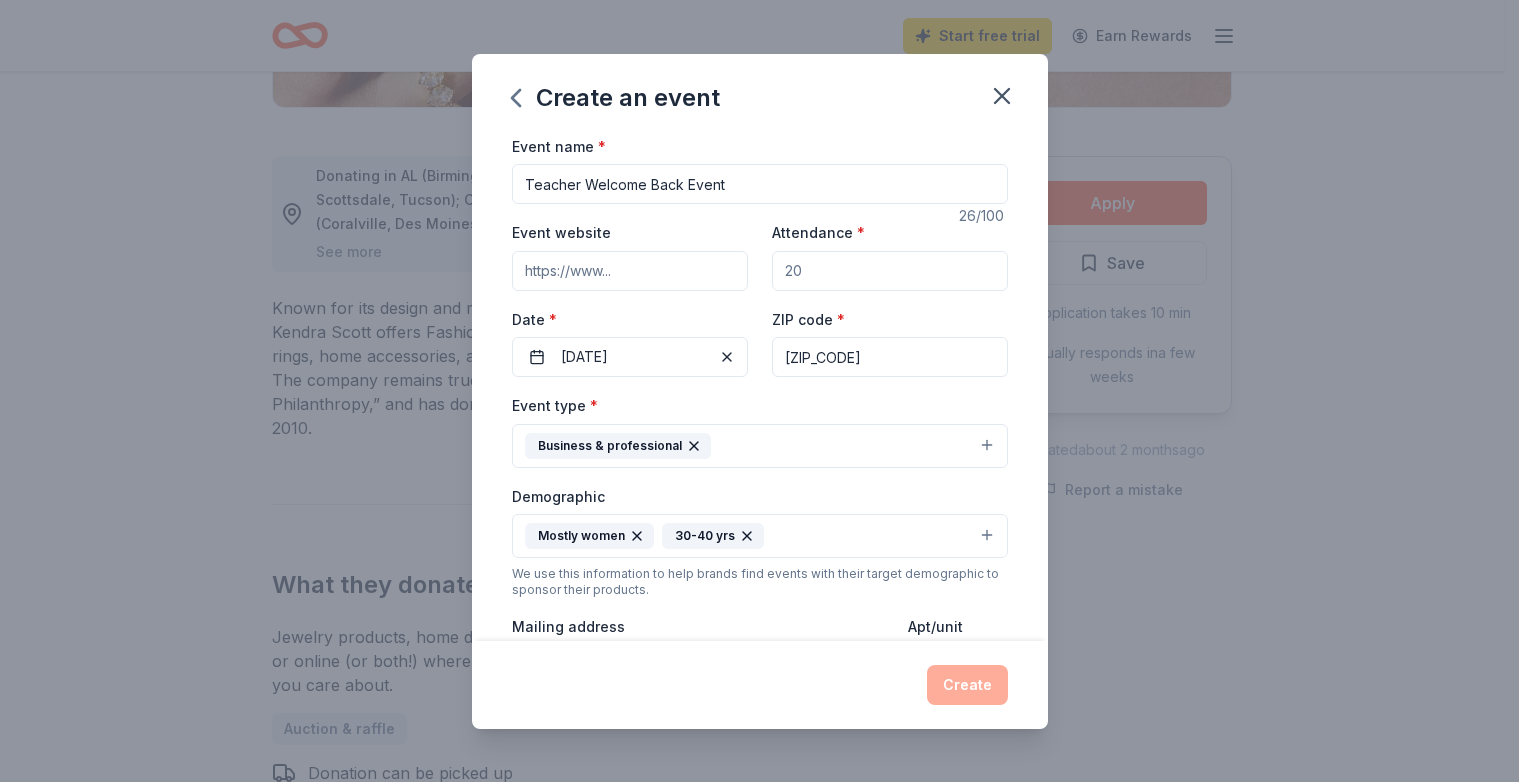 paste on "https://dcps.duvalschools.org/o/hpes" 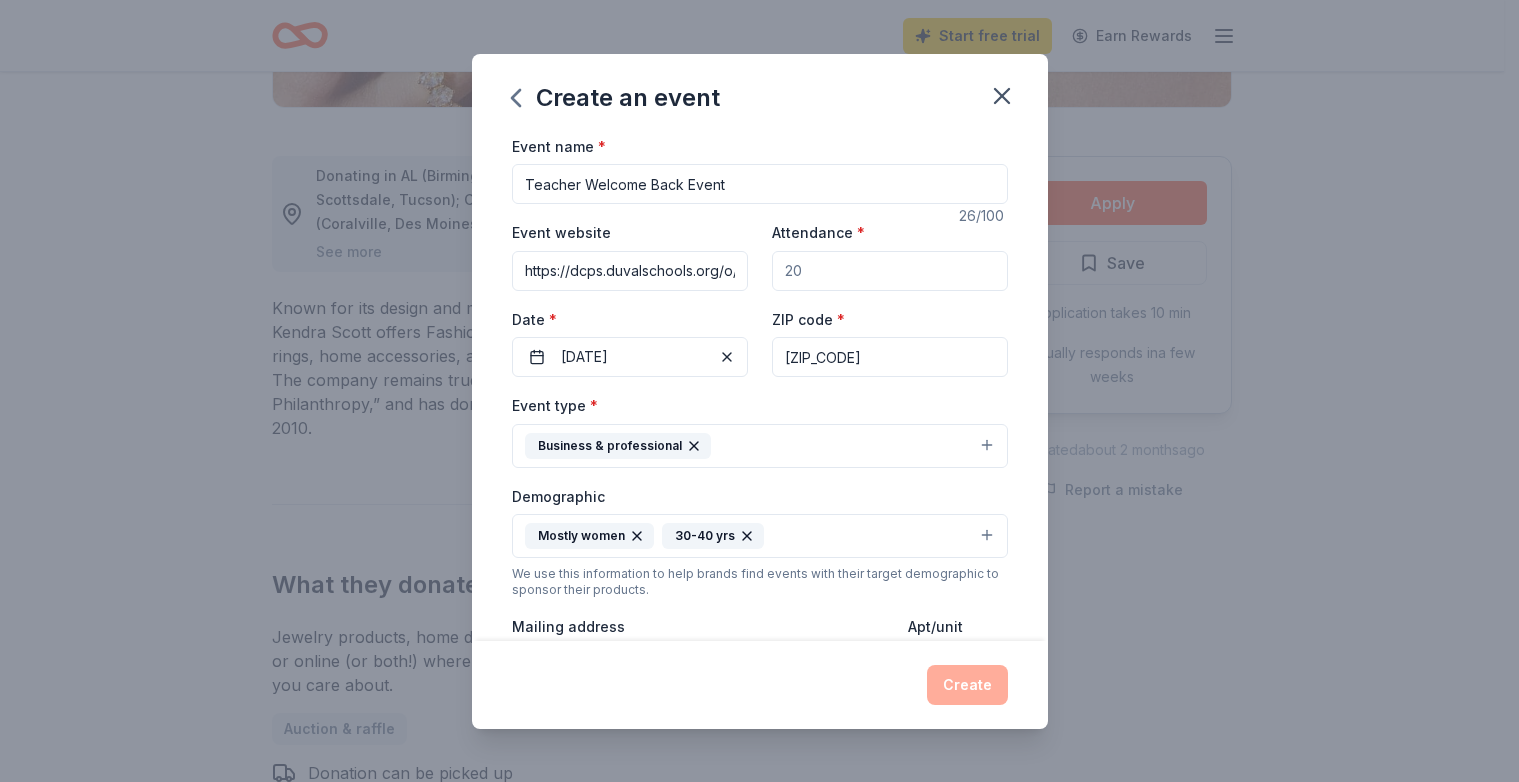 scroll, scrollTop: 0, scrollLeft: 45, axis: horizontal 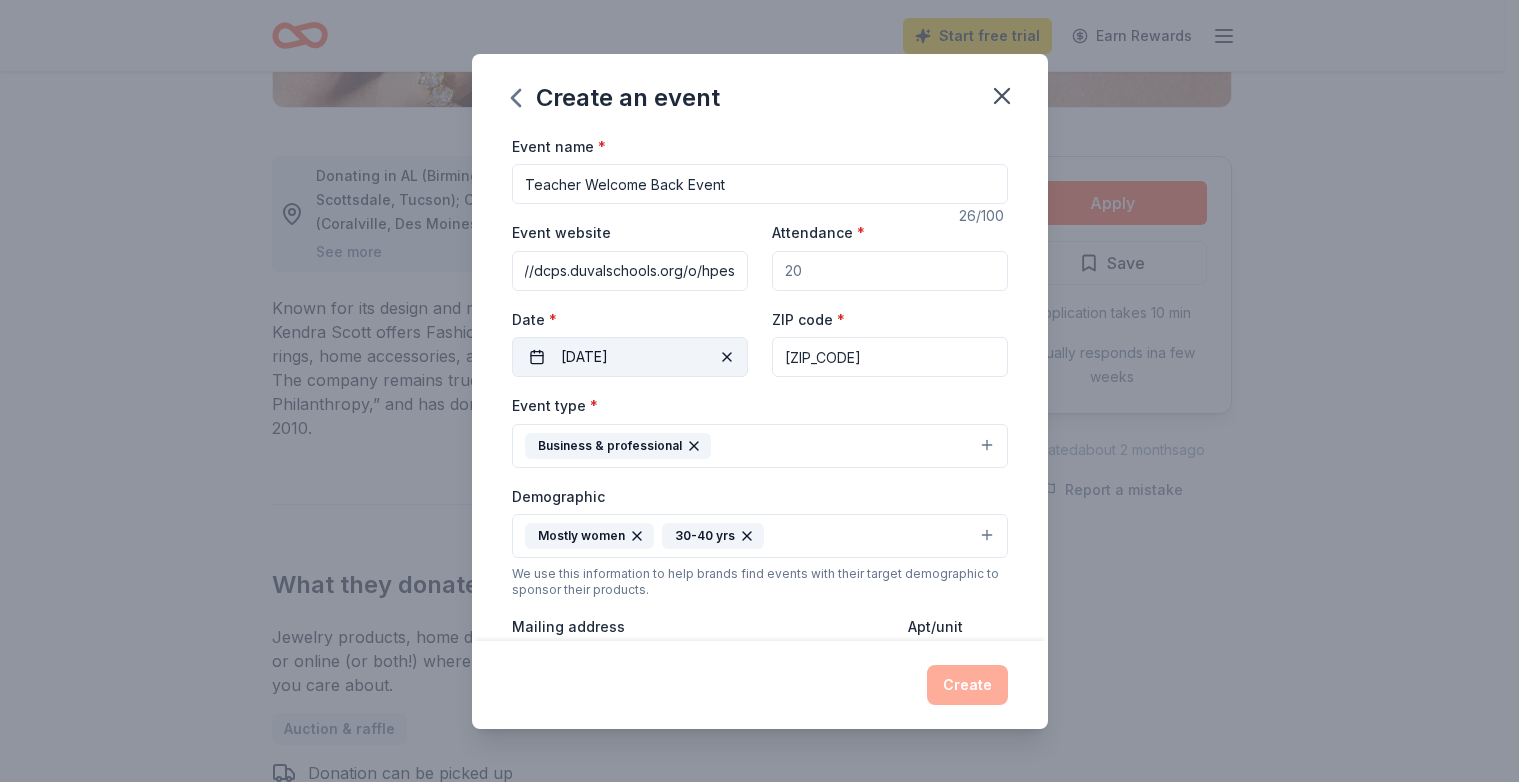 type on "https://dcps.duvalschools.org/o/hpes" 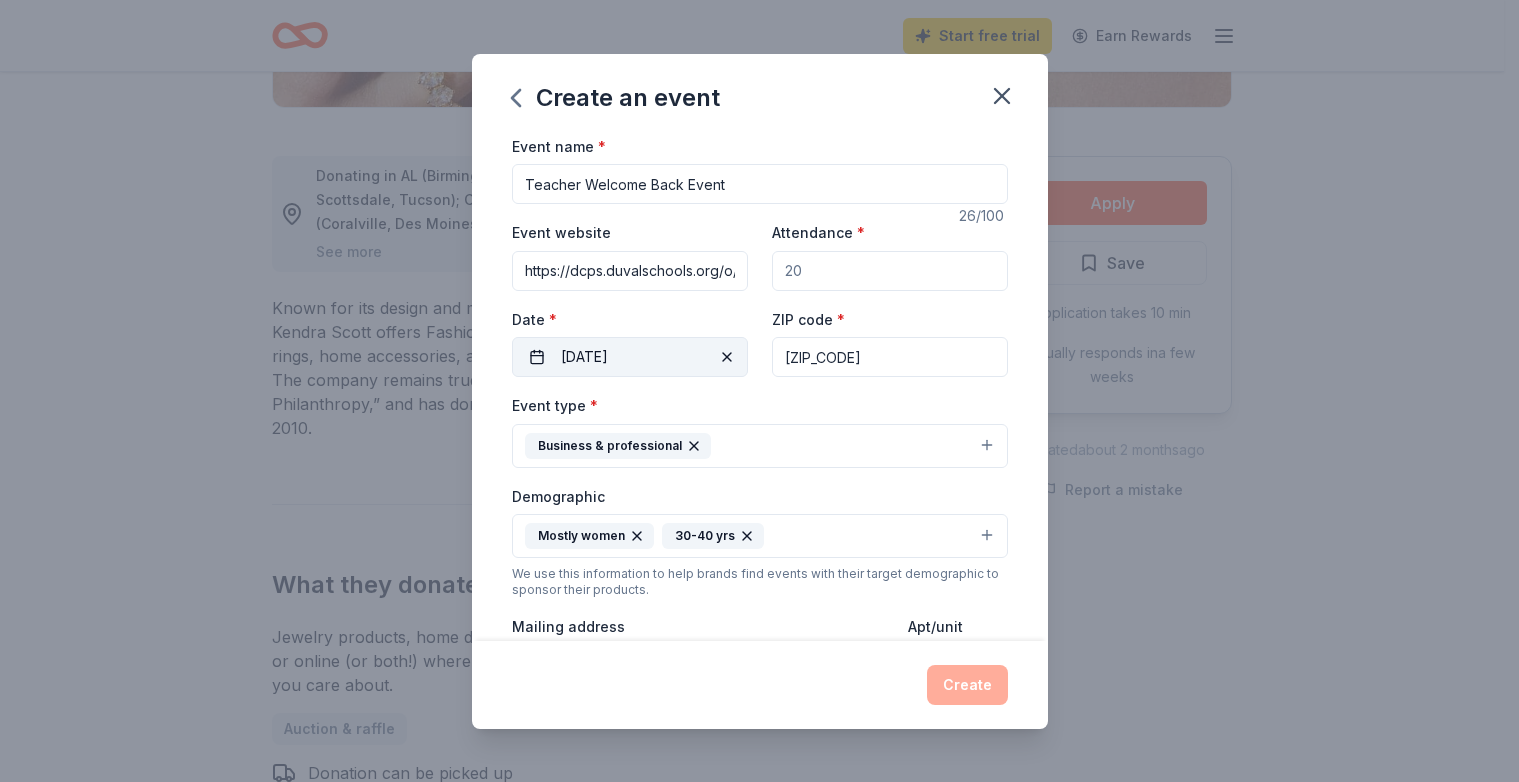 click on "[DATE]" at bounding box center (630, 357) 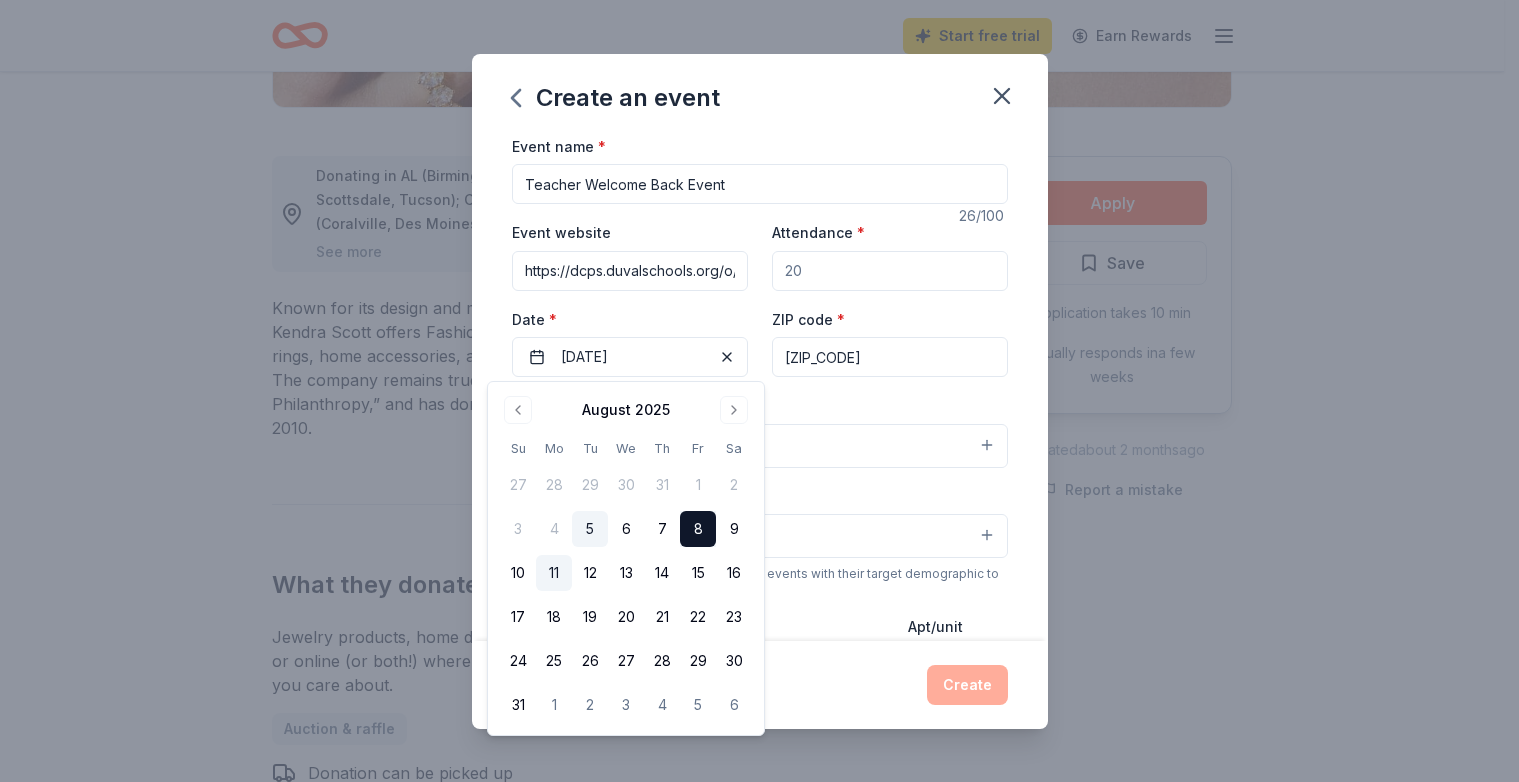 click on "11" at bounding box center (554, 573) 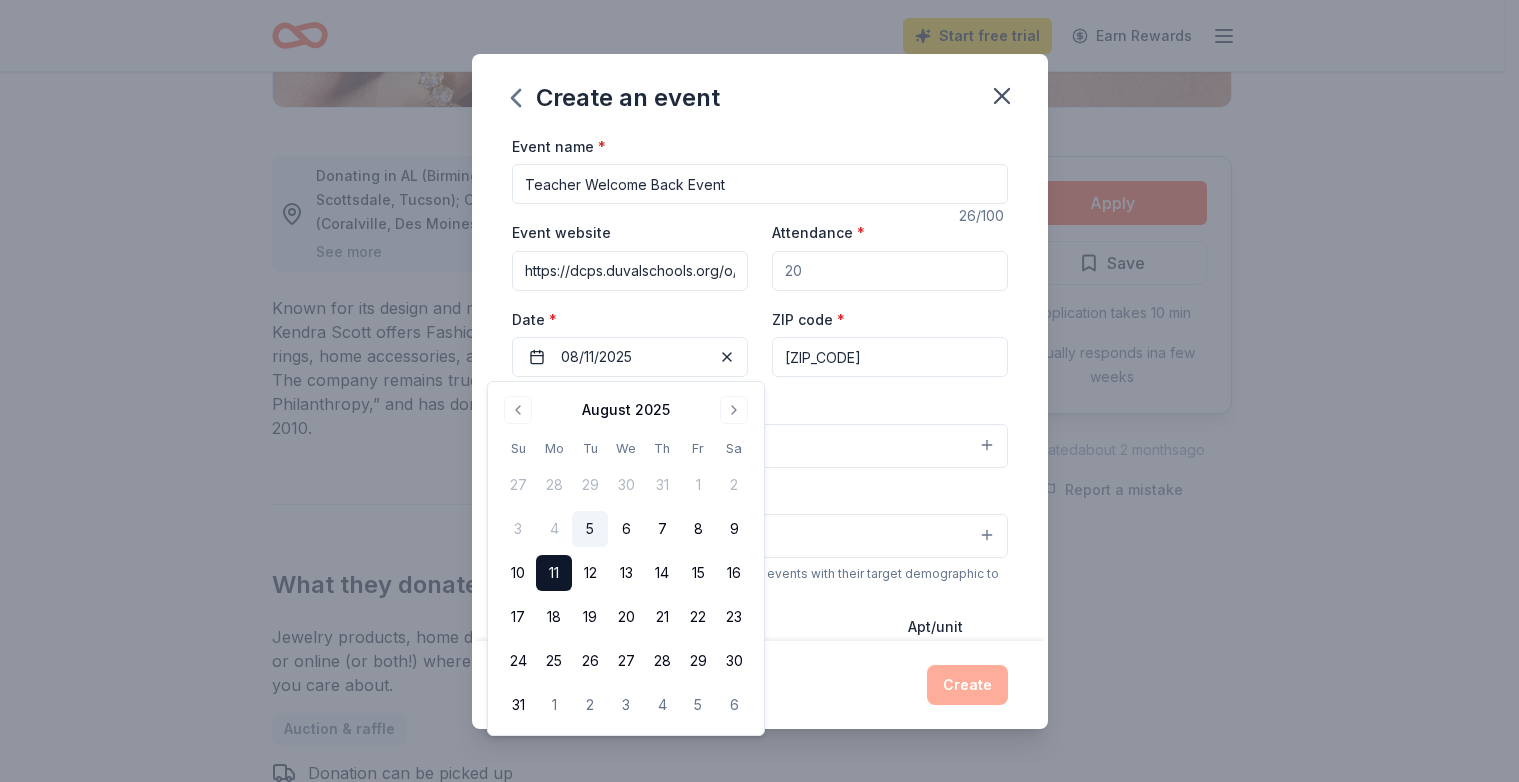 click on "ZIP code * [ZIP_CODE]" at bounding box center [890, 342] 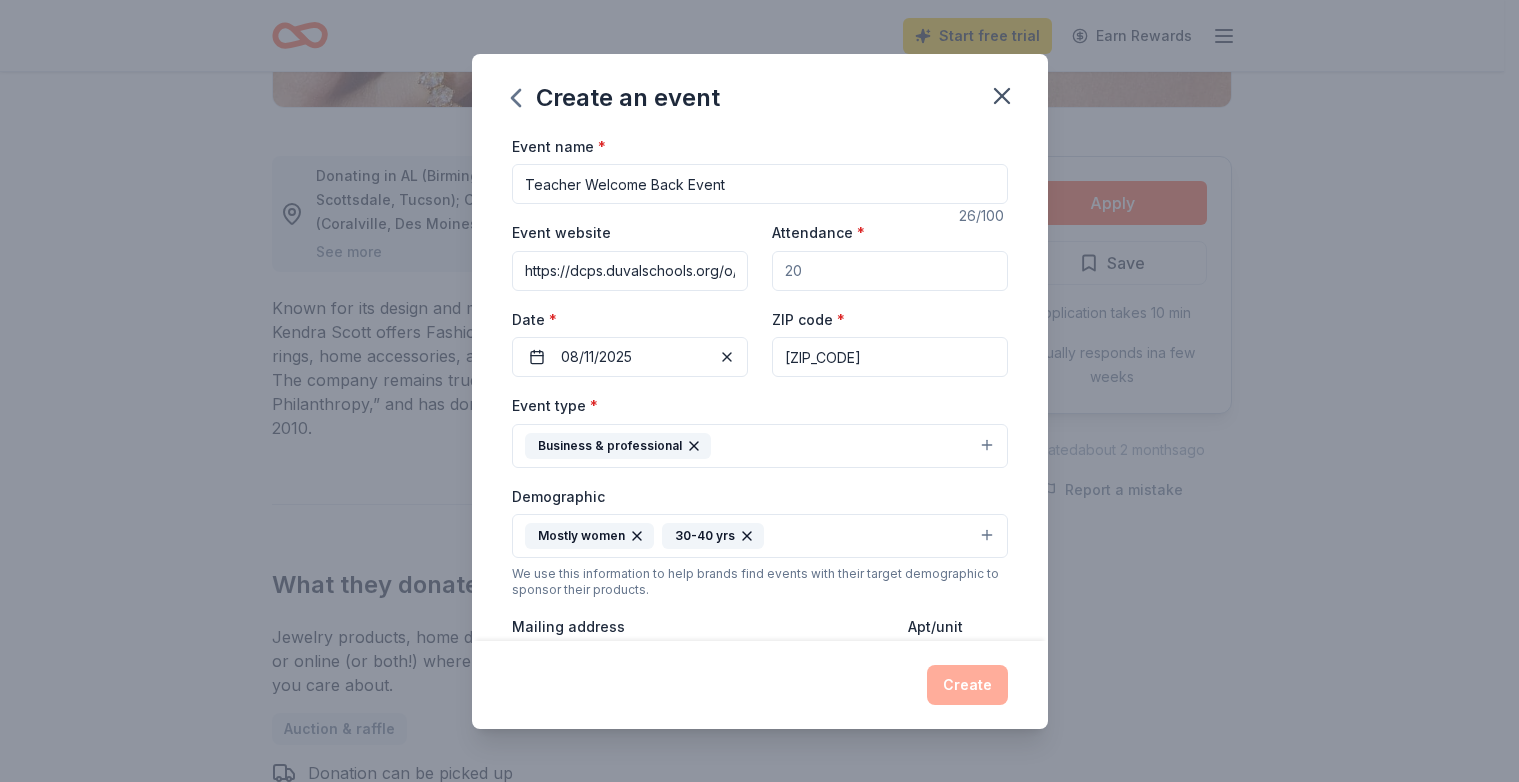 click on "Create" at bounding box center [760, 685] 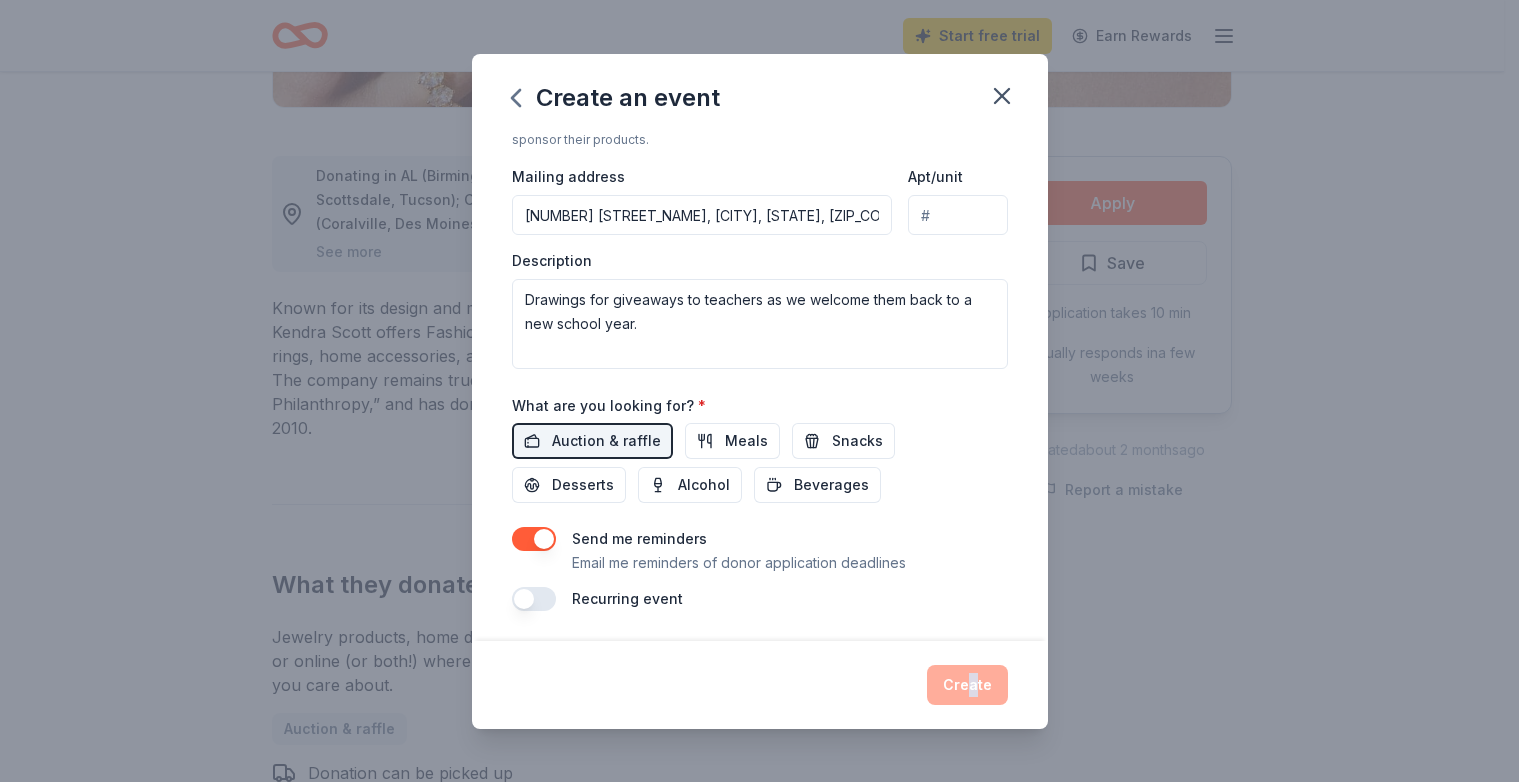 scroll, scrollTop: 452, scrollLeft: 0, axis: vertical 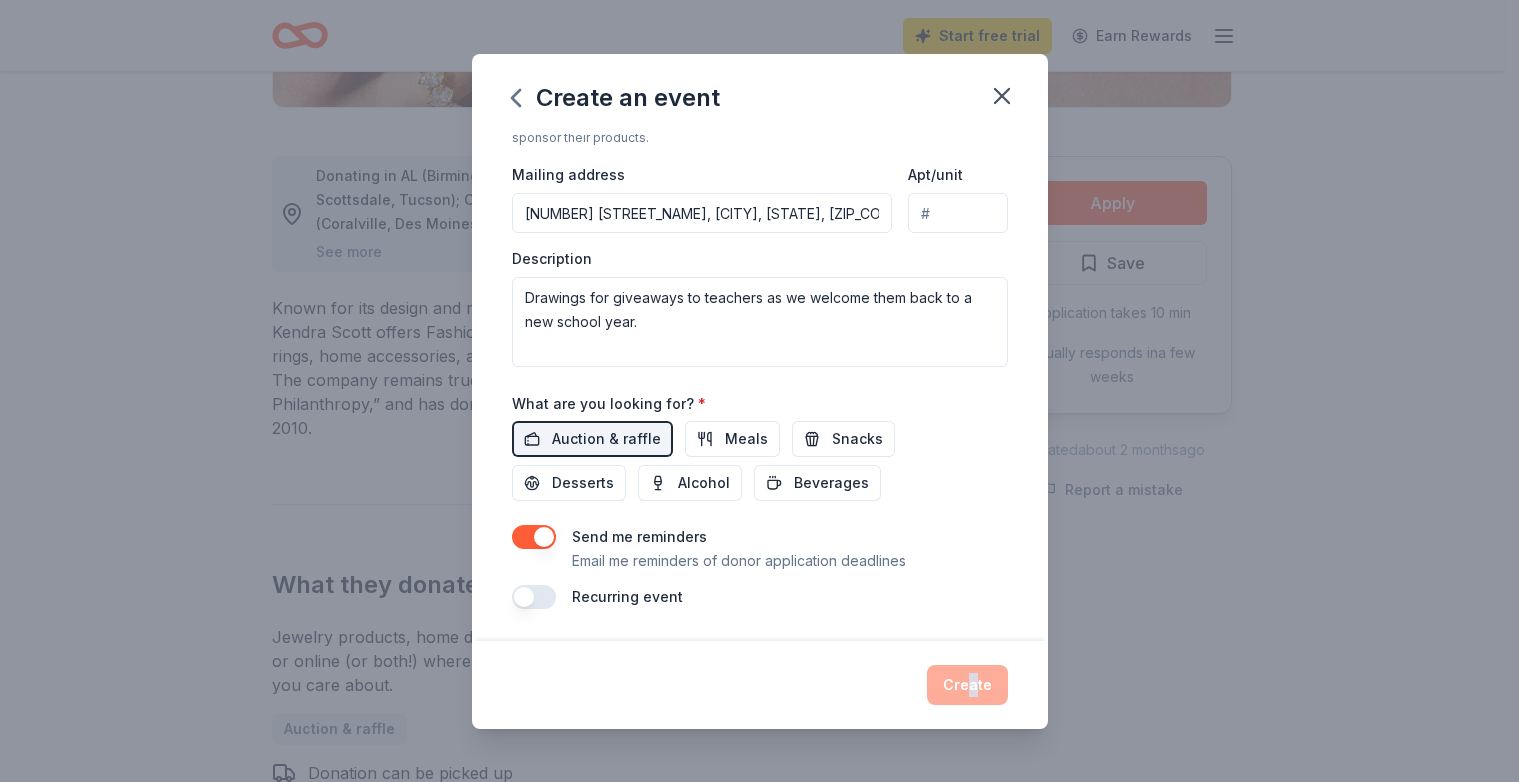 click on "Create" at bounding box center [760, 685] 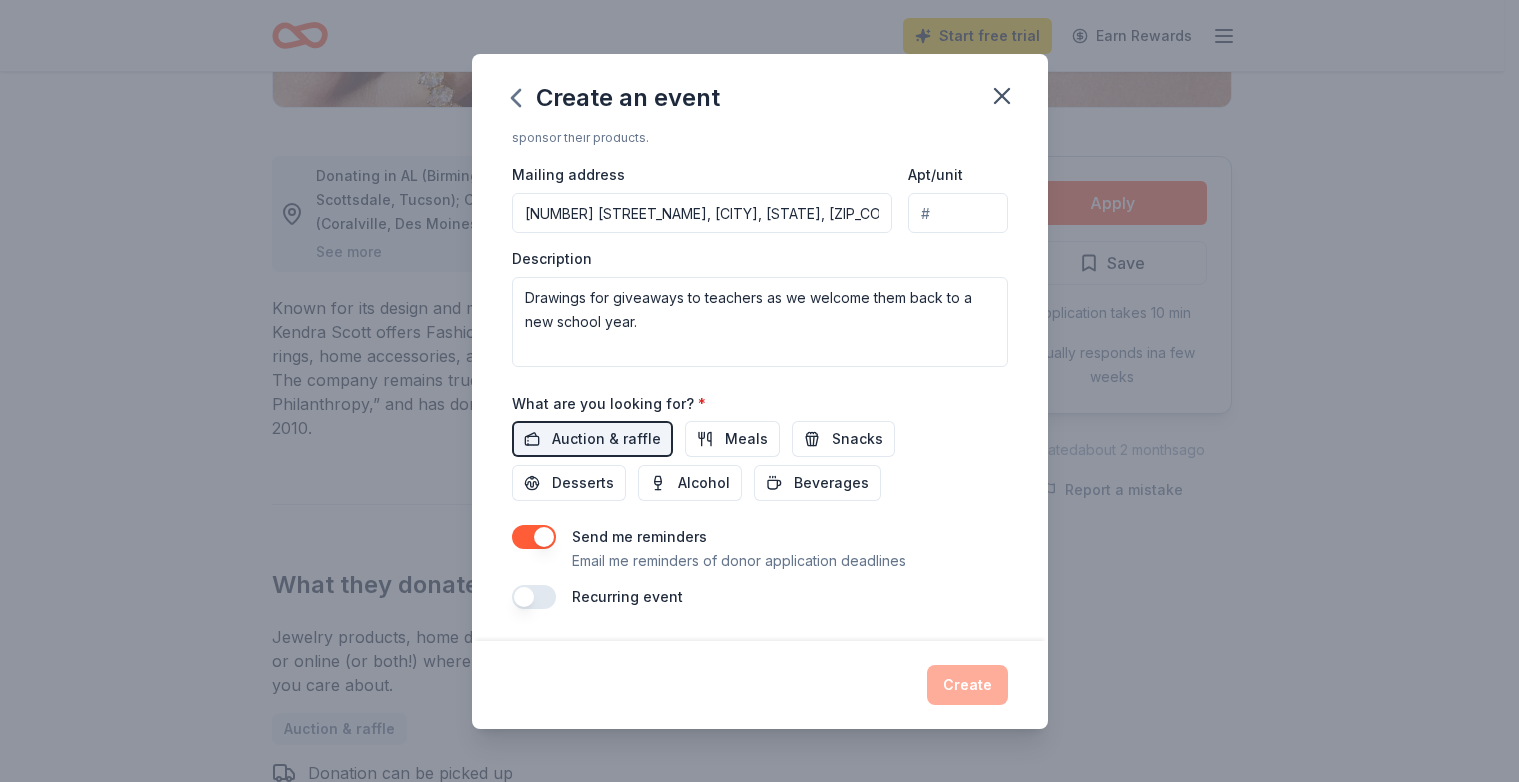 click on "Create" at bounding box center (760, 685) 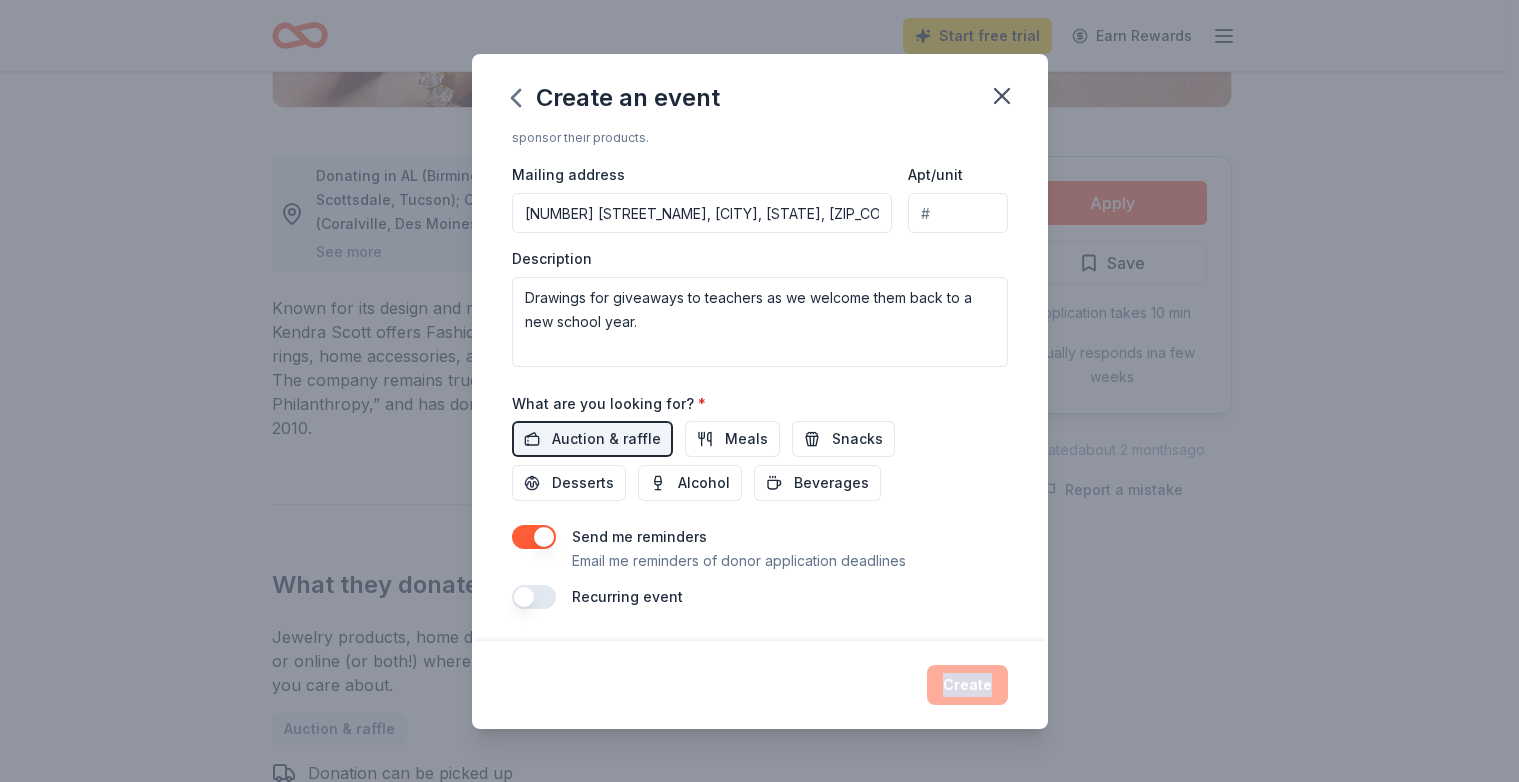 click on "Create" at bounding box center [760, 685] 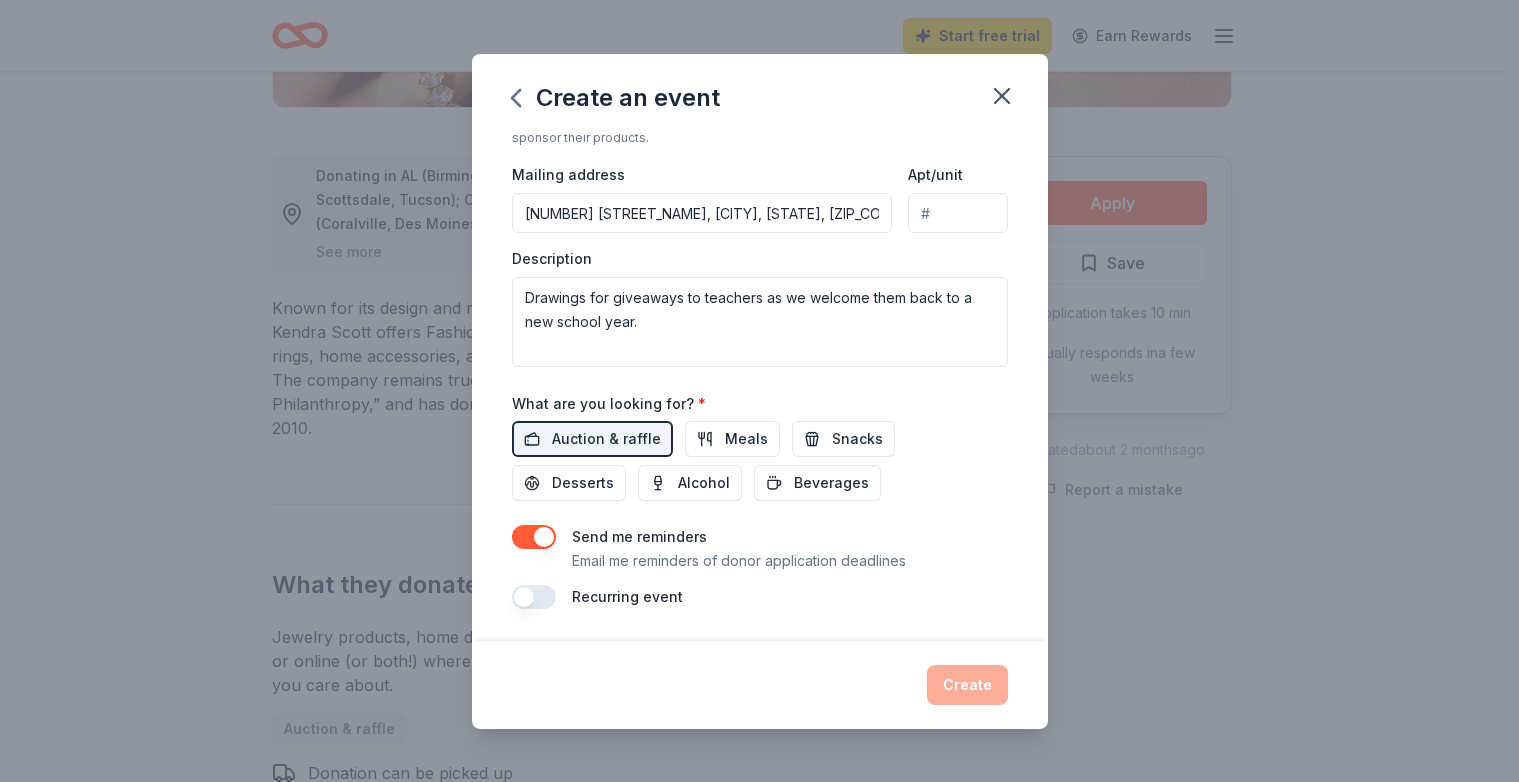 drag, startPoint x: 949, startPoint y: 688, endPoint x: 978, endPoint y: 454, distance: 235.79016 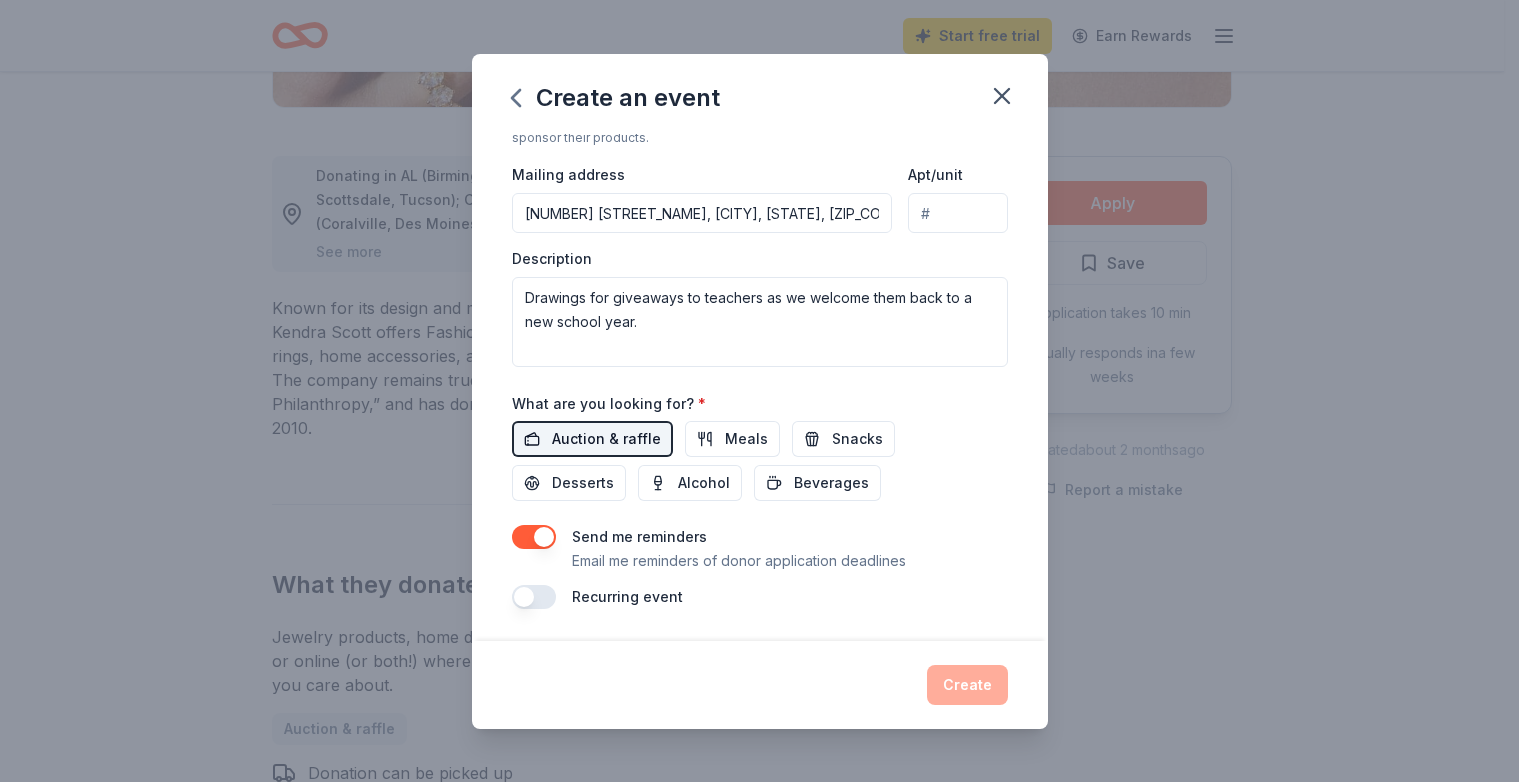 click on "Auction & raffle" at bounding box center (606, 439) 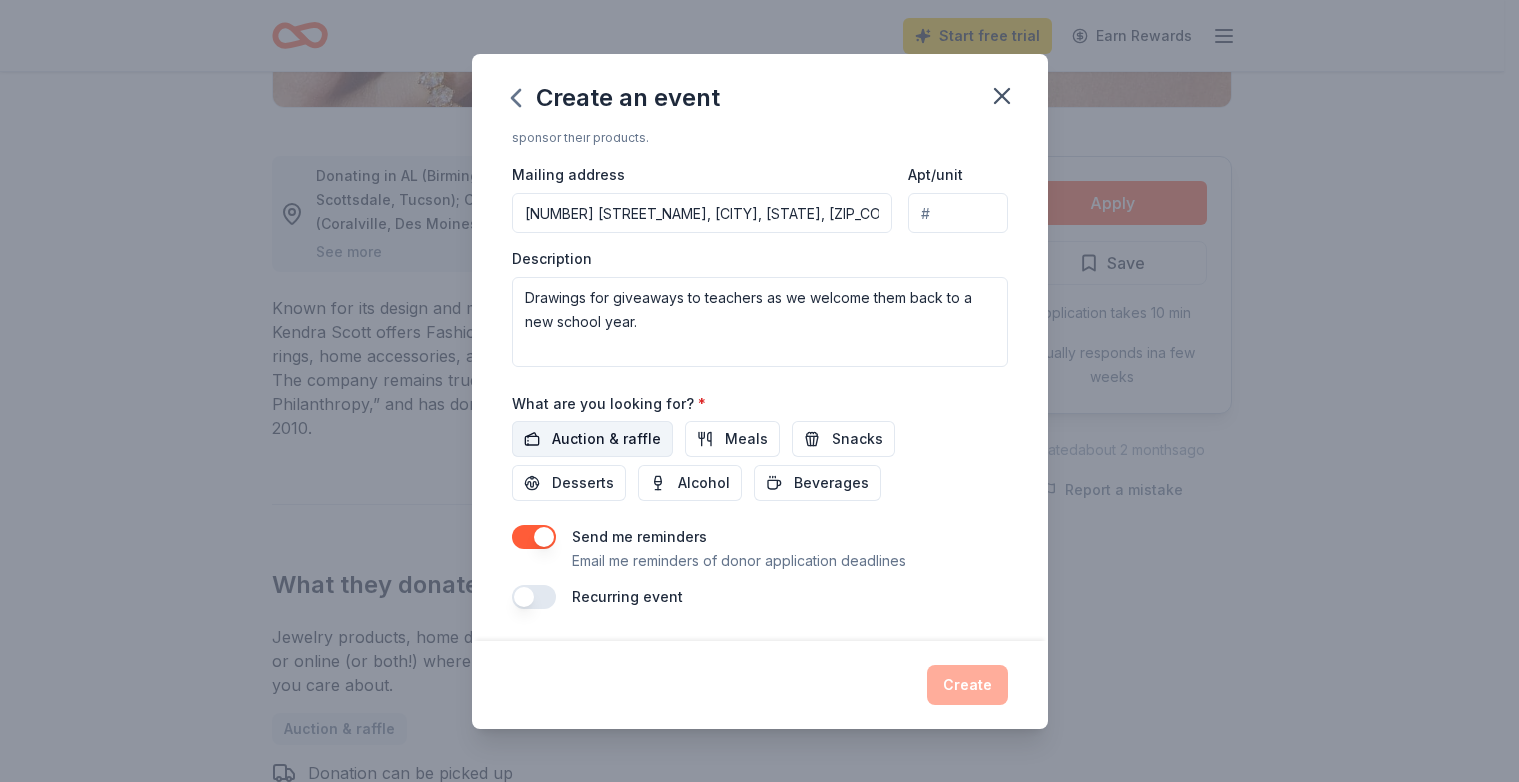 click on "Auction & raffle" at bounding box center (606, 439) 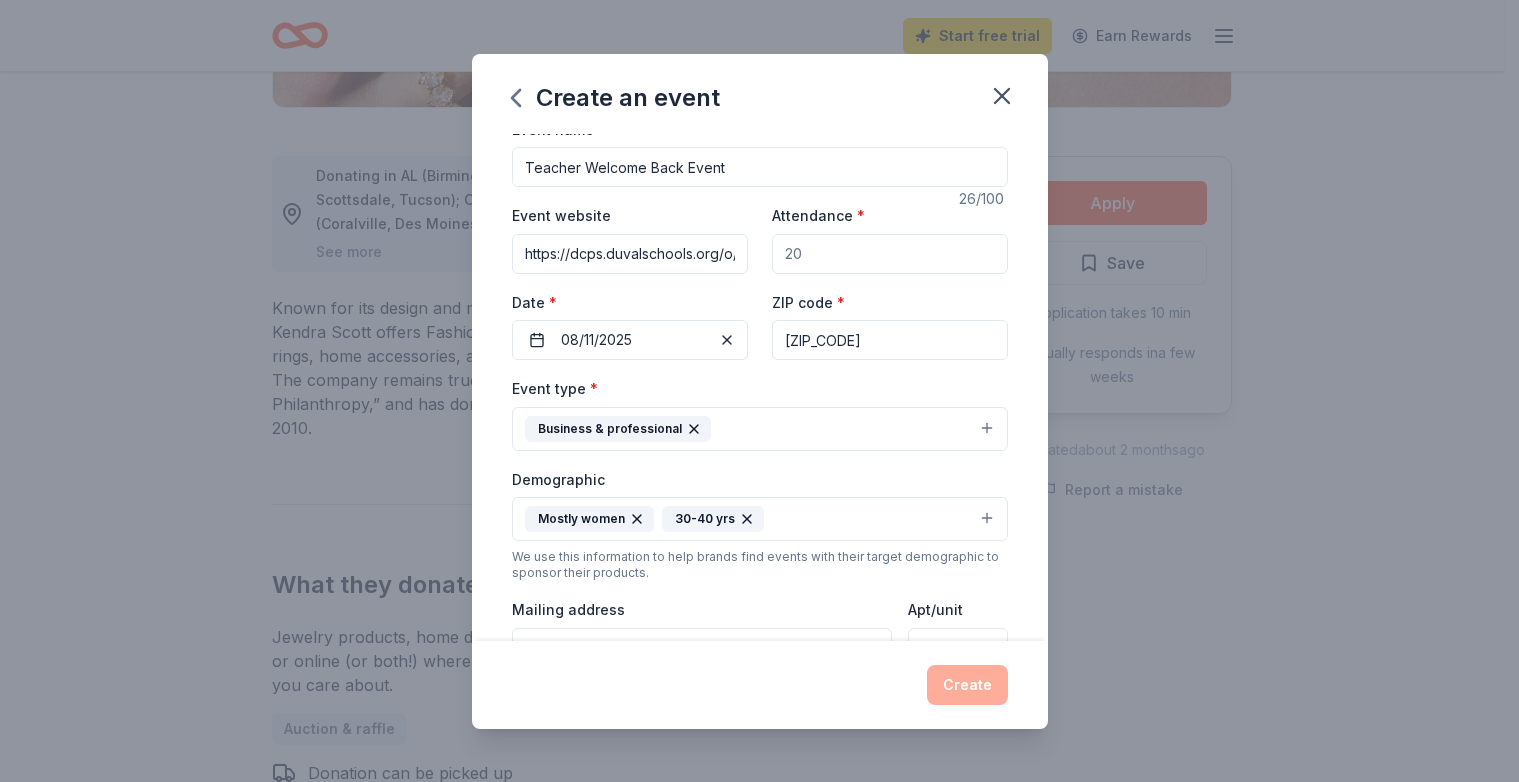 scroll, scrollTop: 0, scrollLeft: 0, axis: both 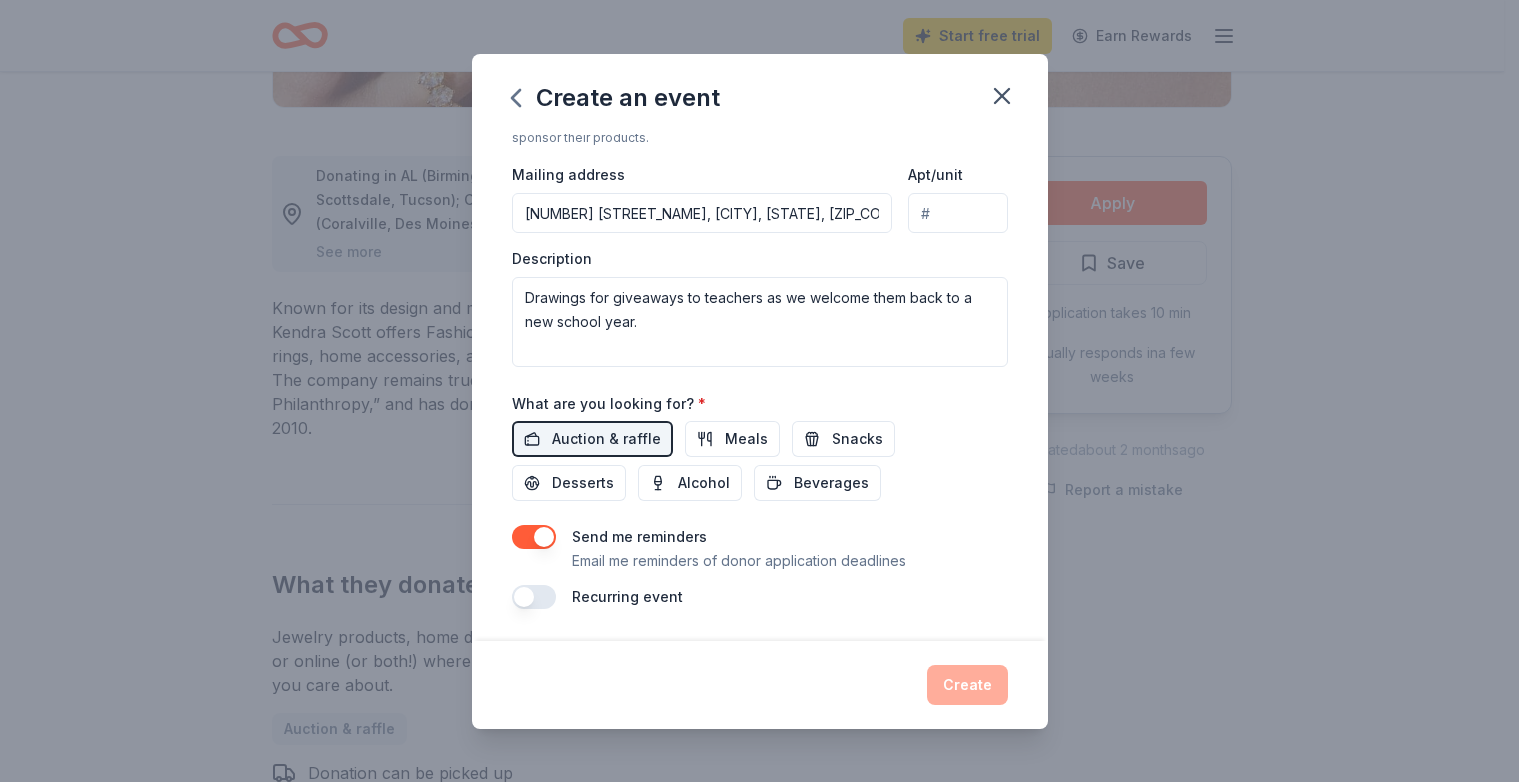 click on "Create" at bounding box center [760, 685] 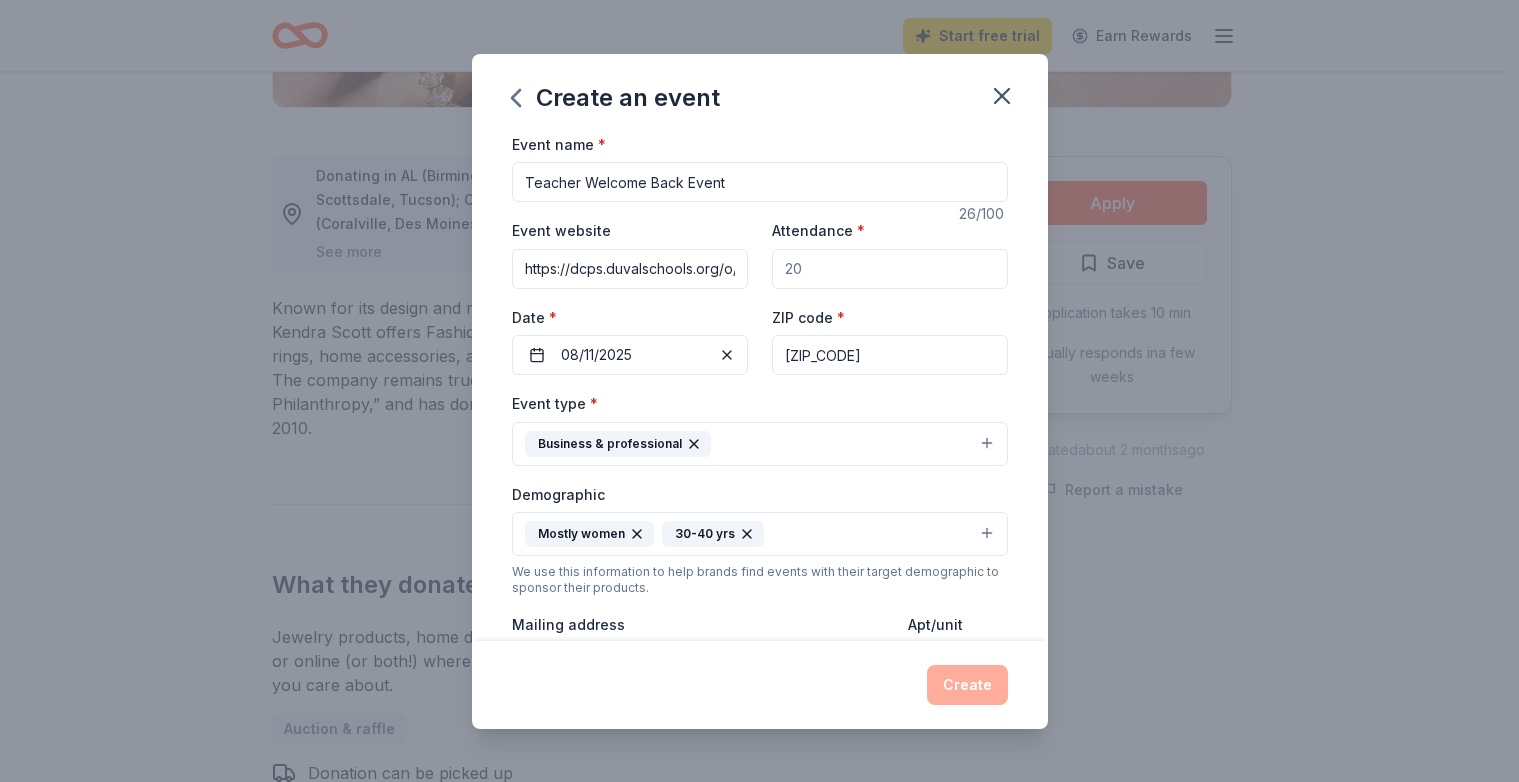 scroll, scrollTop: 0, scrollLeft: 0, axis: both 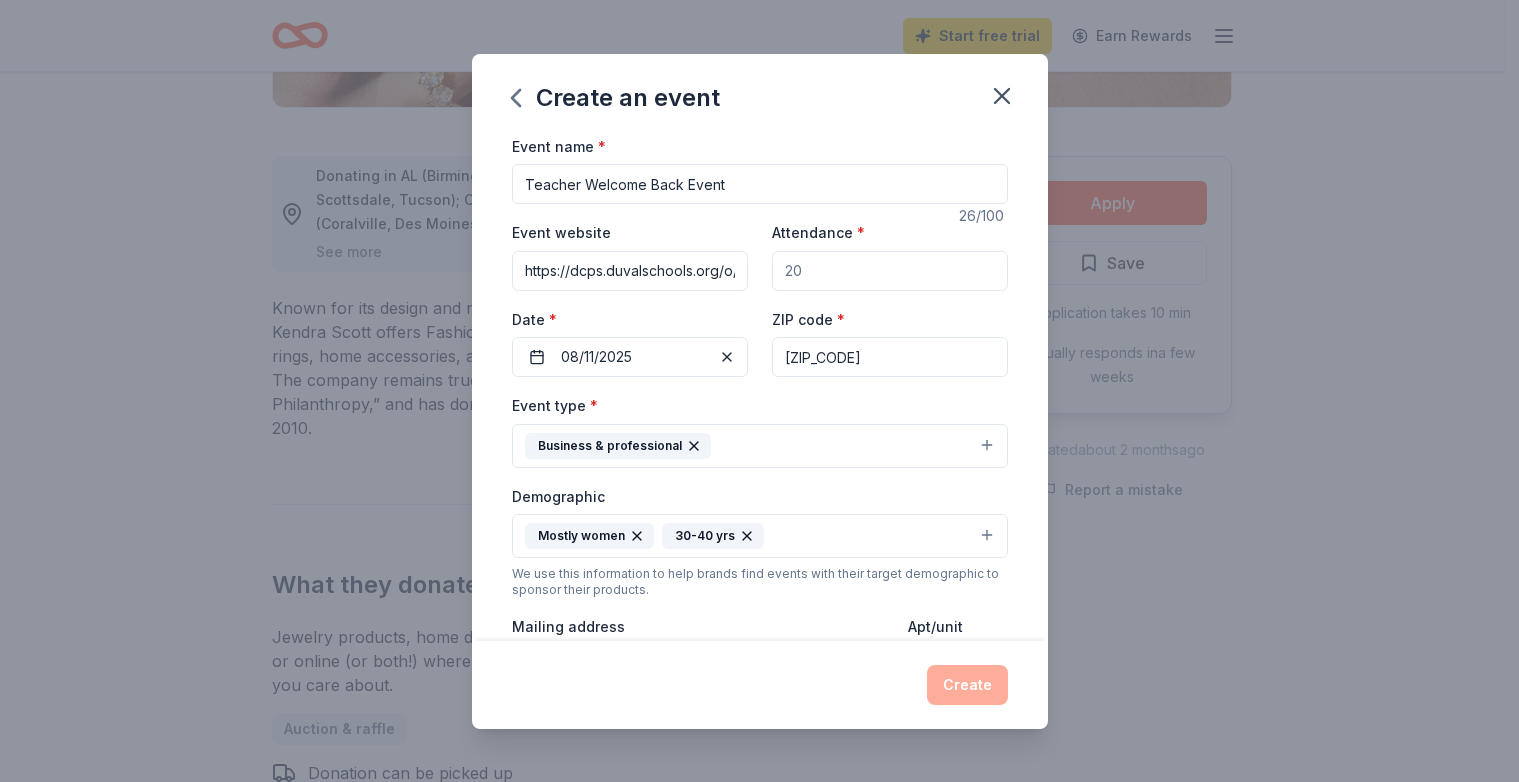 click on "Teacher Welcome Back Event" at bounding box center (760, 184) 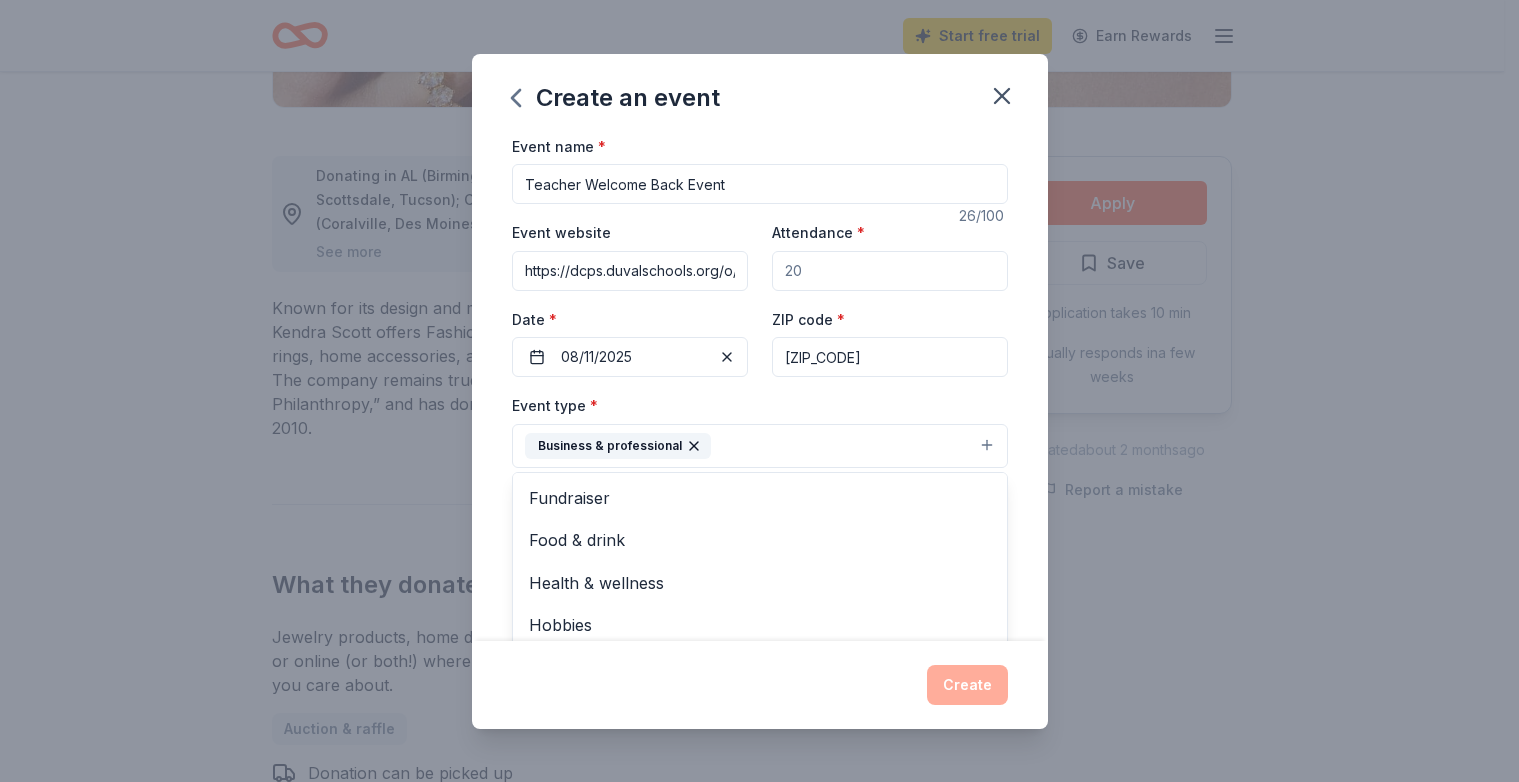 click on "Business & professional" at bounding box center (760, 446) 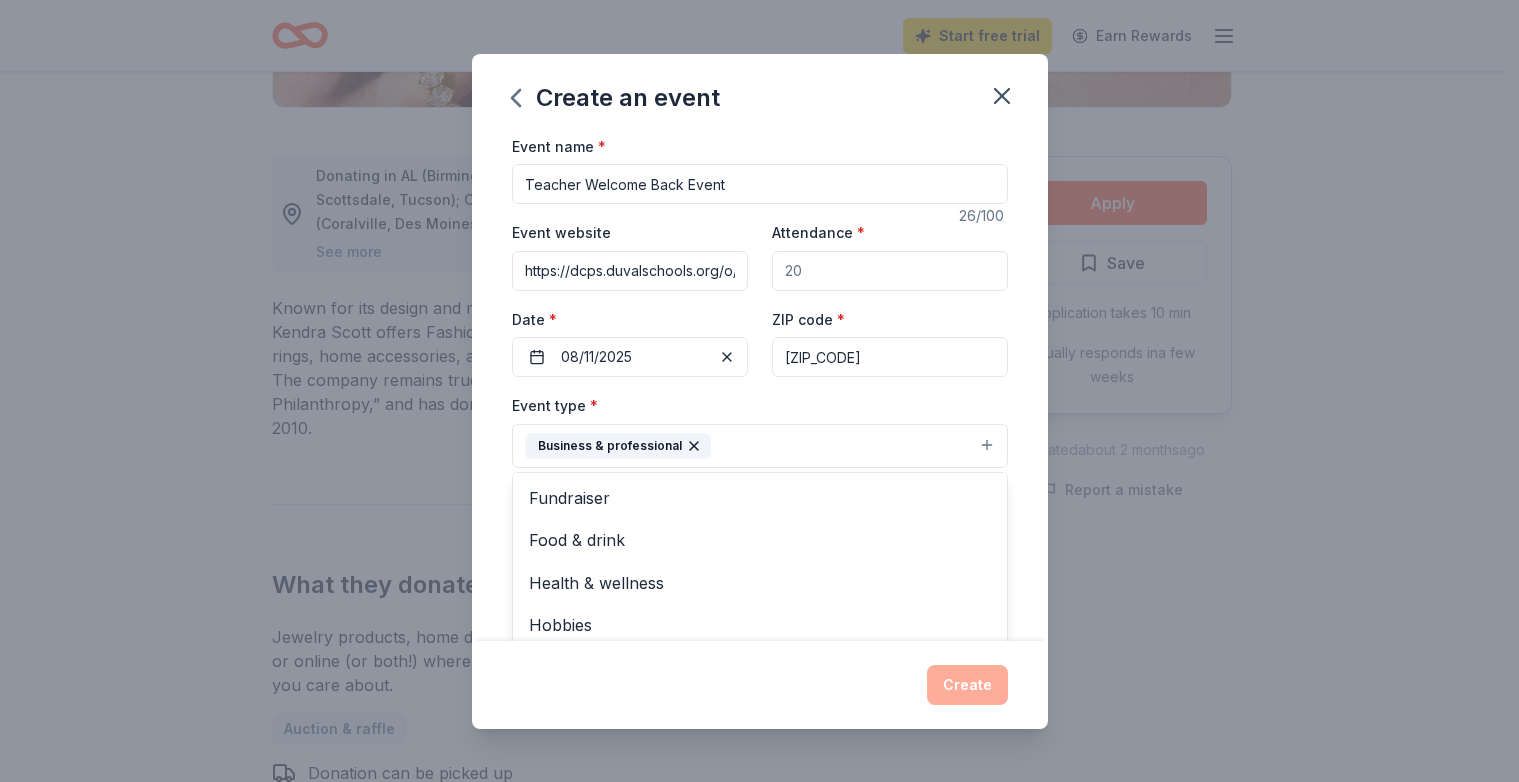 click on "Business & professional" at bounding box center (760, 446) 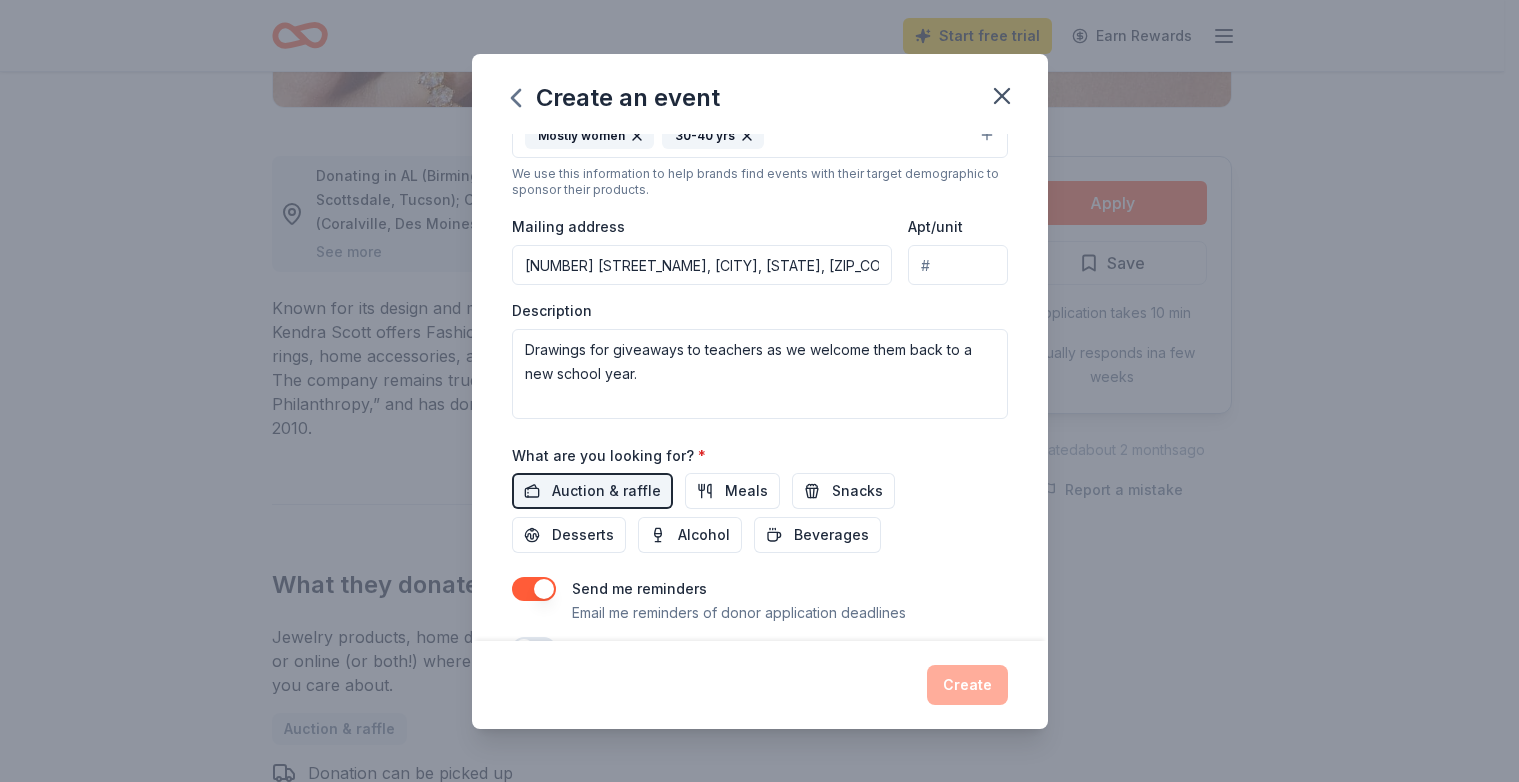 scroll, scrollTop: 452, scrollLeft: 0, axis: vertical 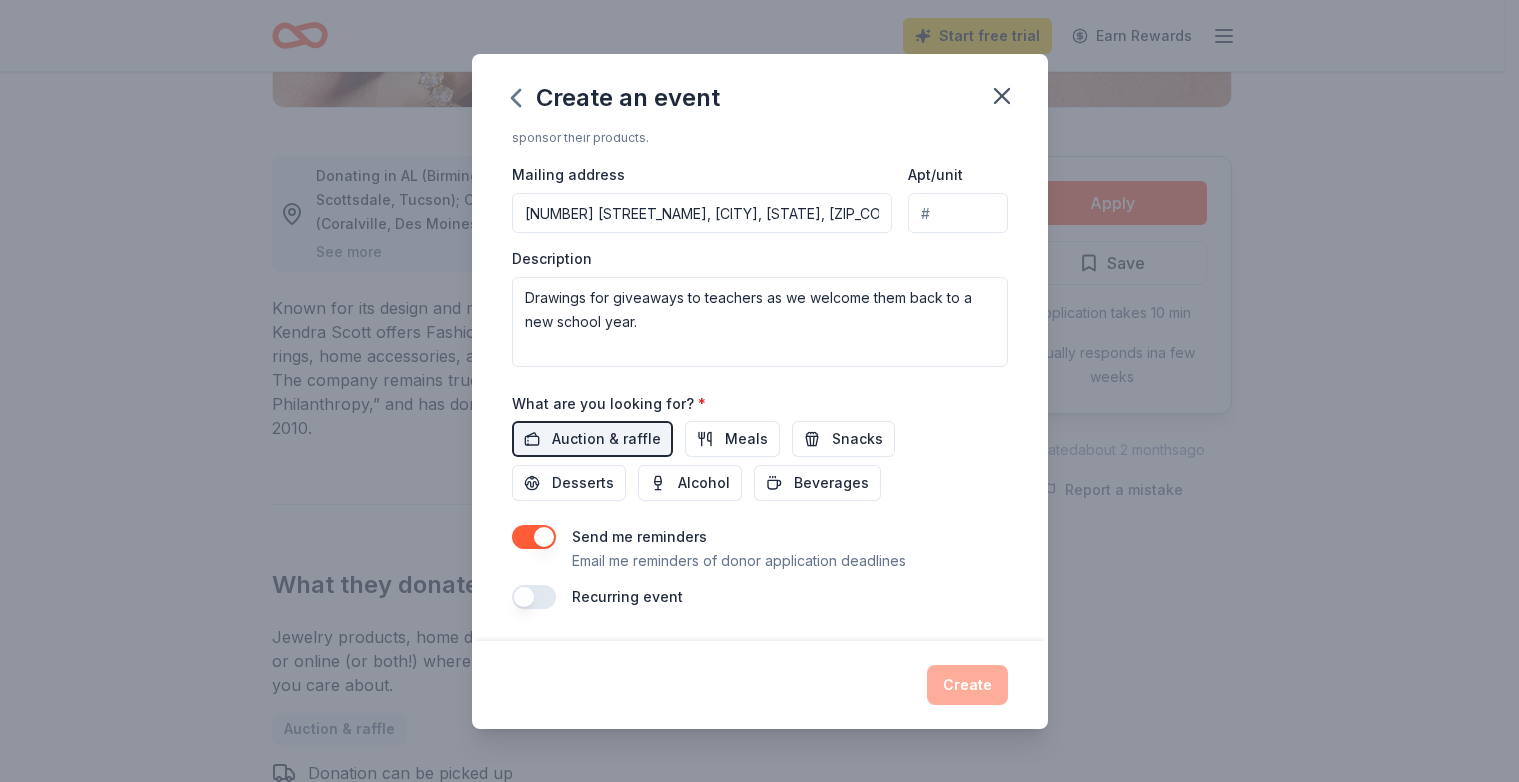 drag, startPoint x: 948, startPoint y: 688, endPoint x: 938, endPoint y: 691, distance: 10.440307 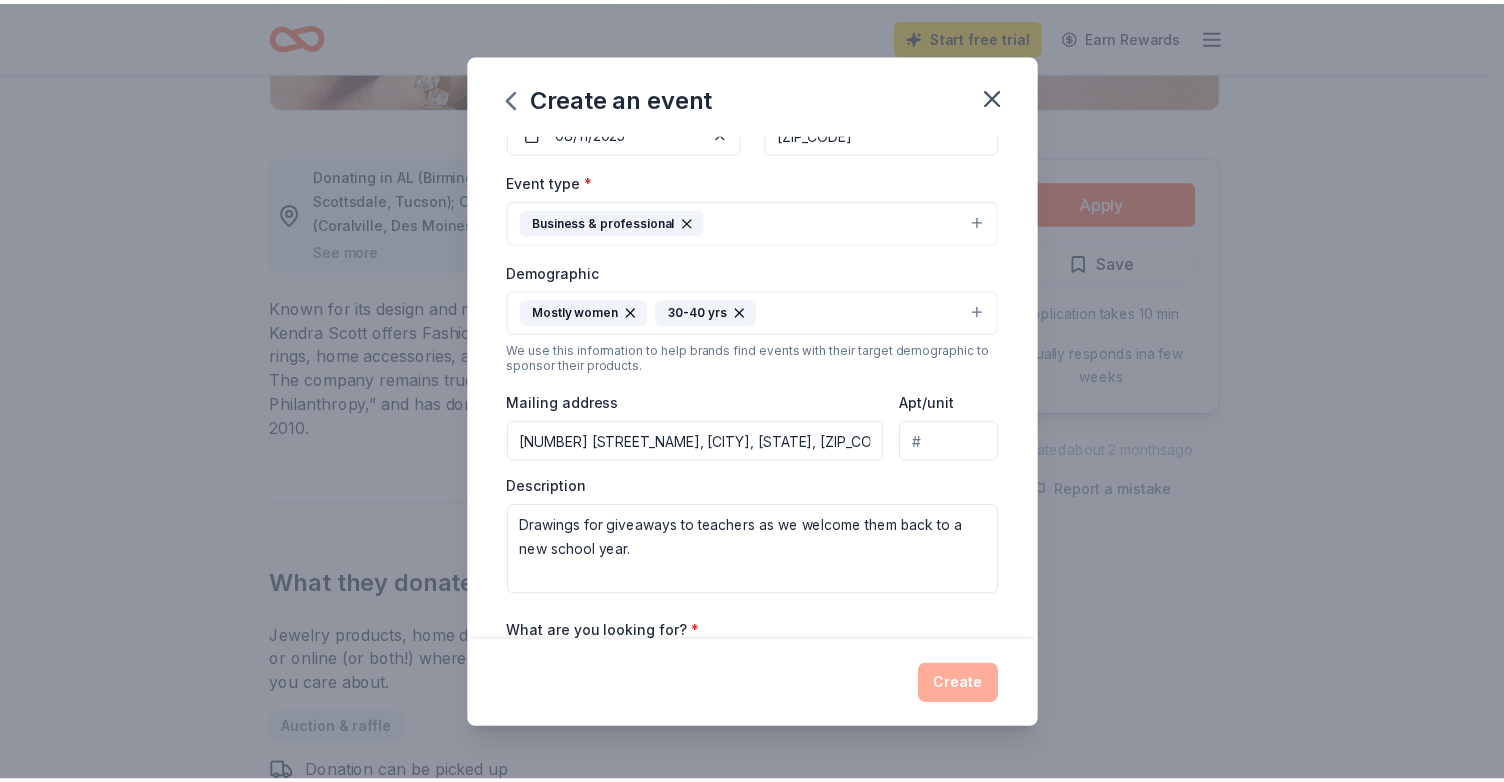 scroll, scrollTop: 452, scrollLeft: 0, axis: vertical 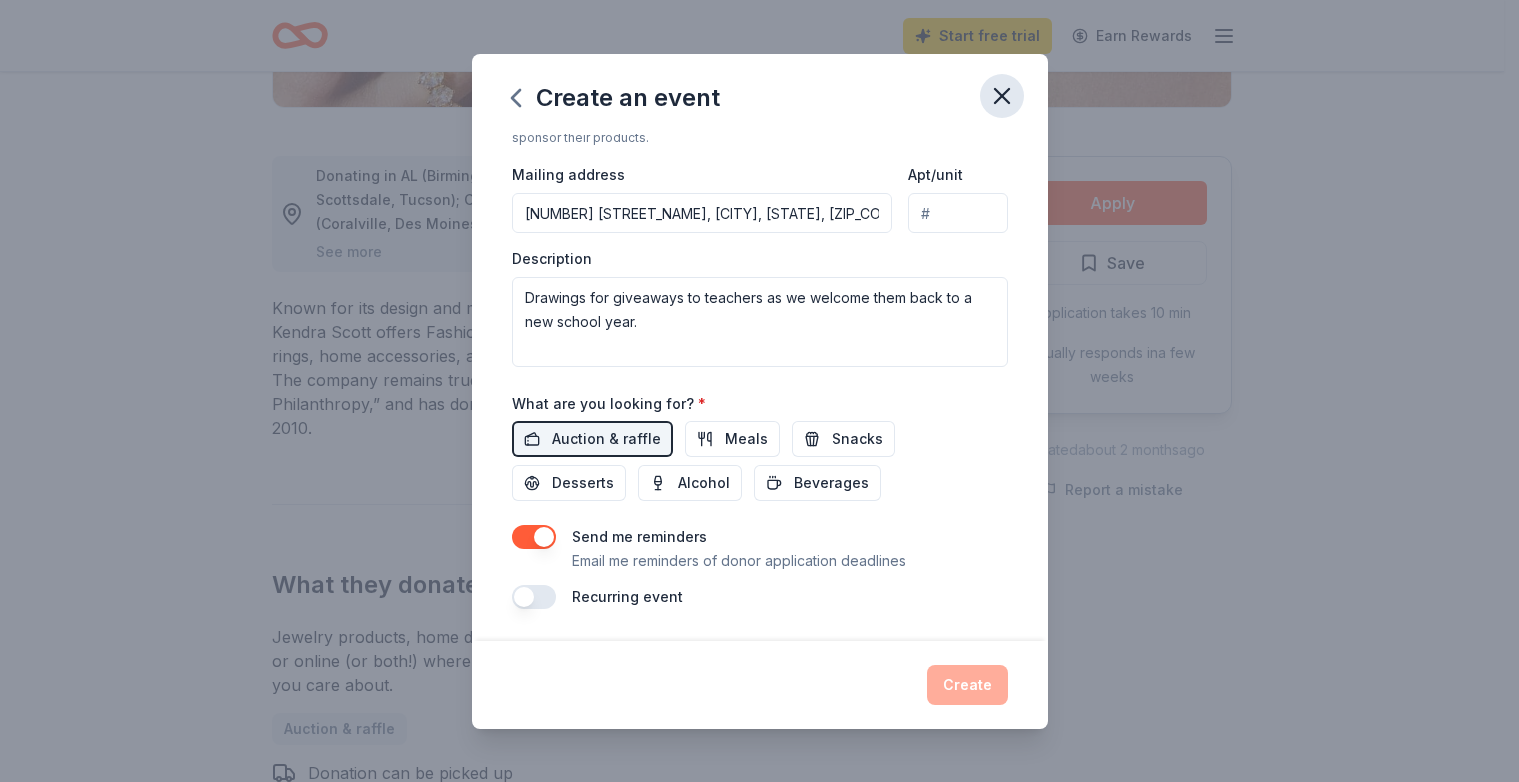 click 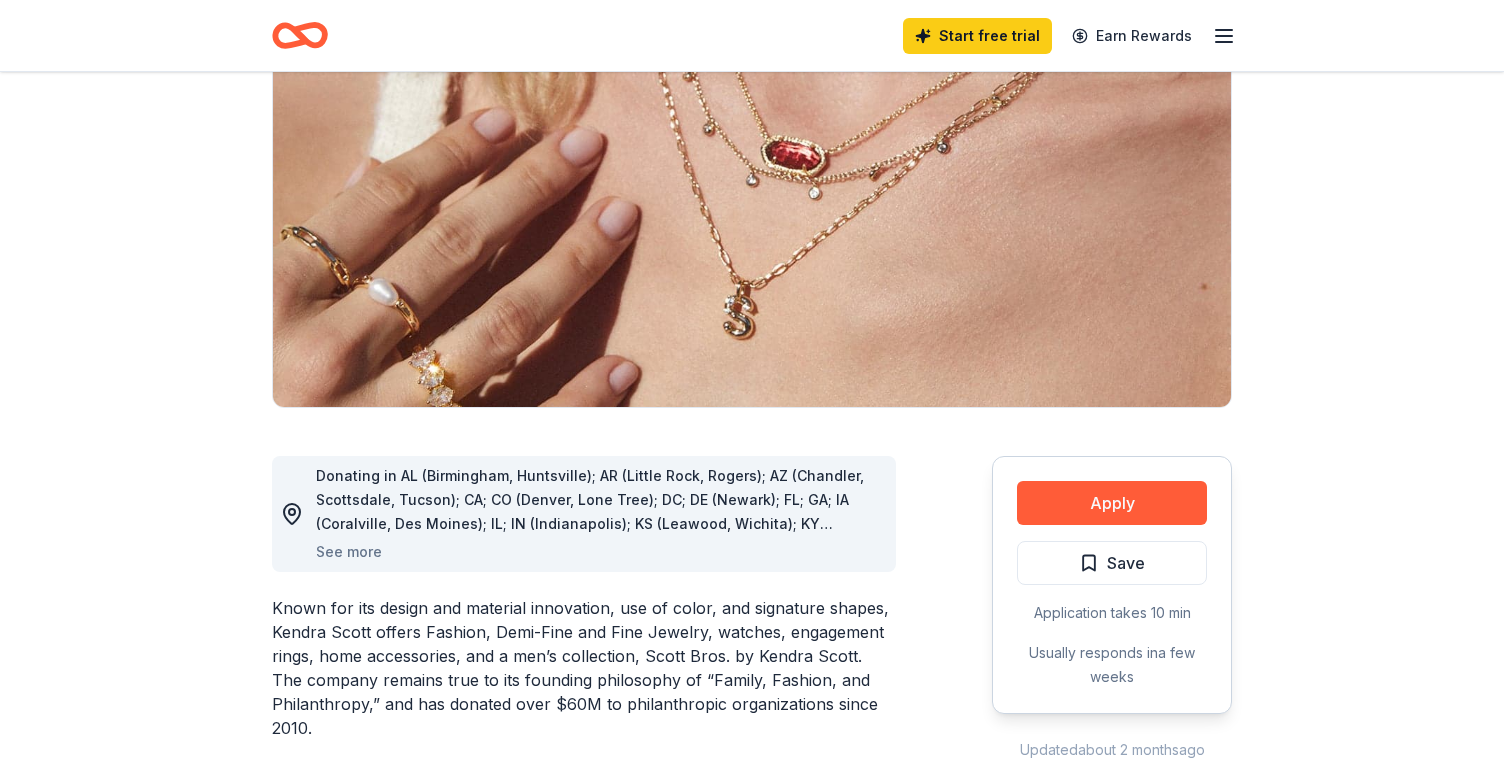 scroll, scrollTop: 100, scrollLeft: 0, axis: vertical 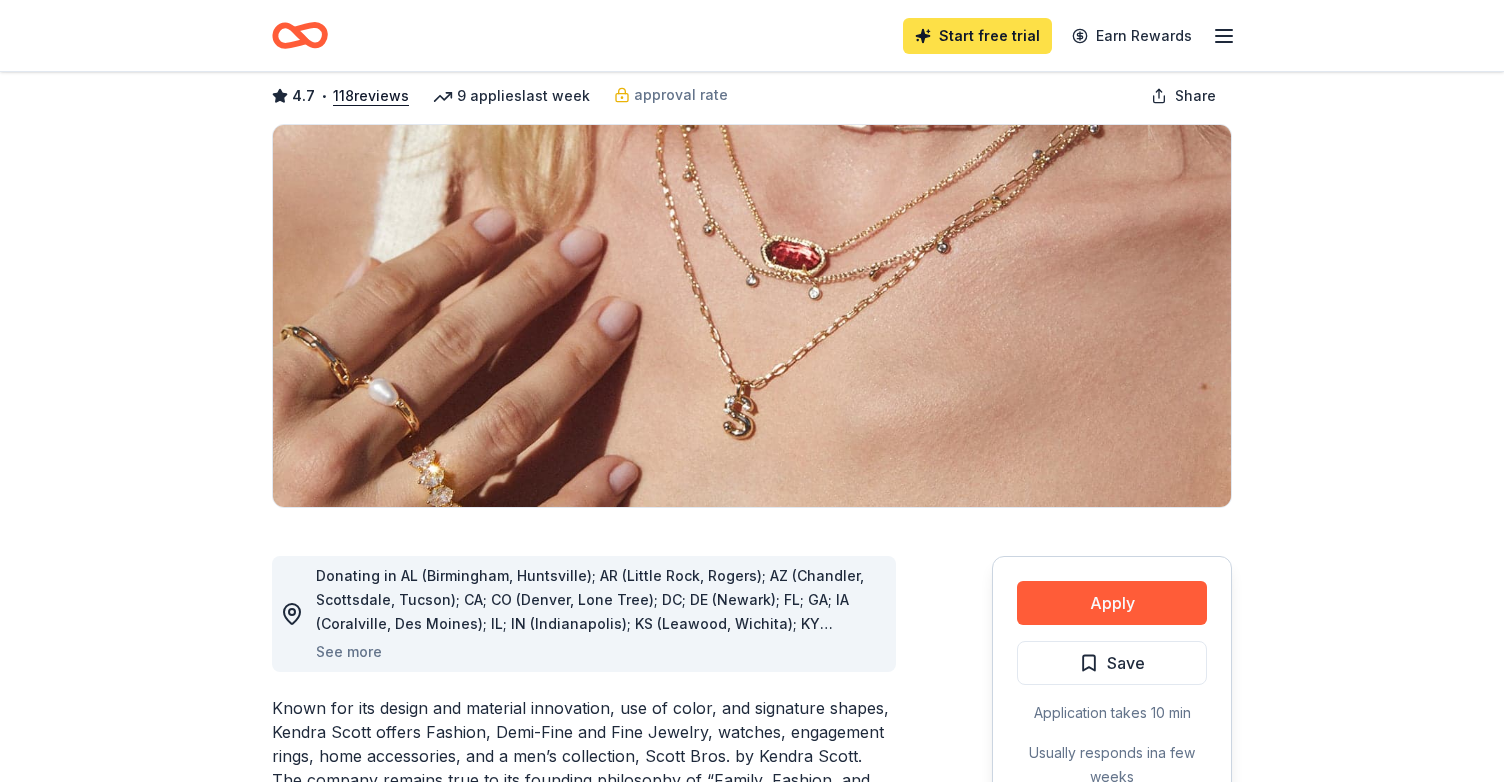click on "Start free  trial" at bounding box center (977, 36) 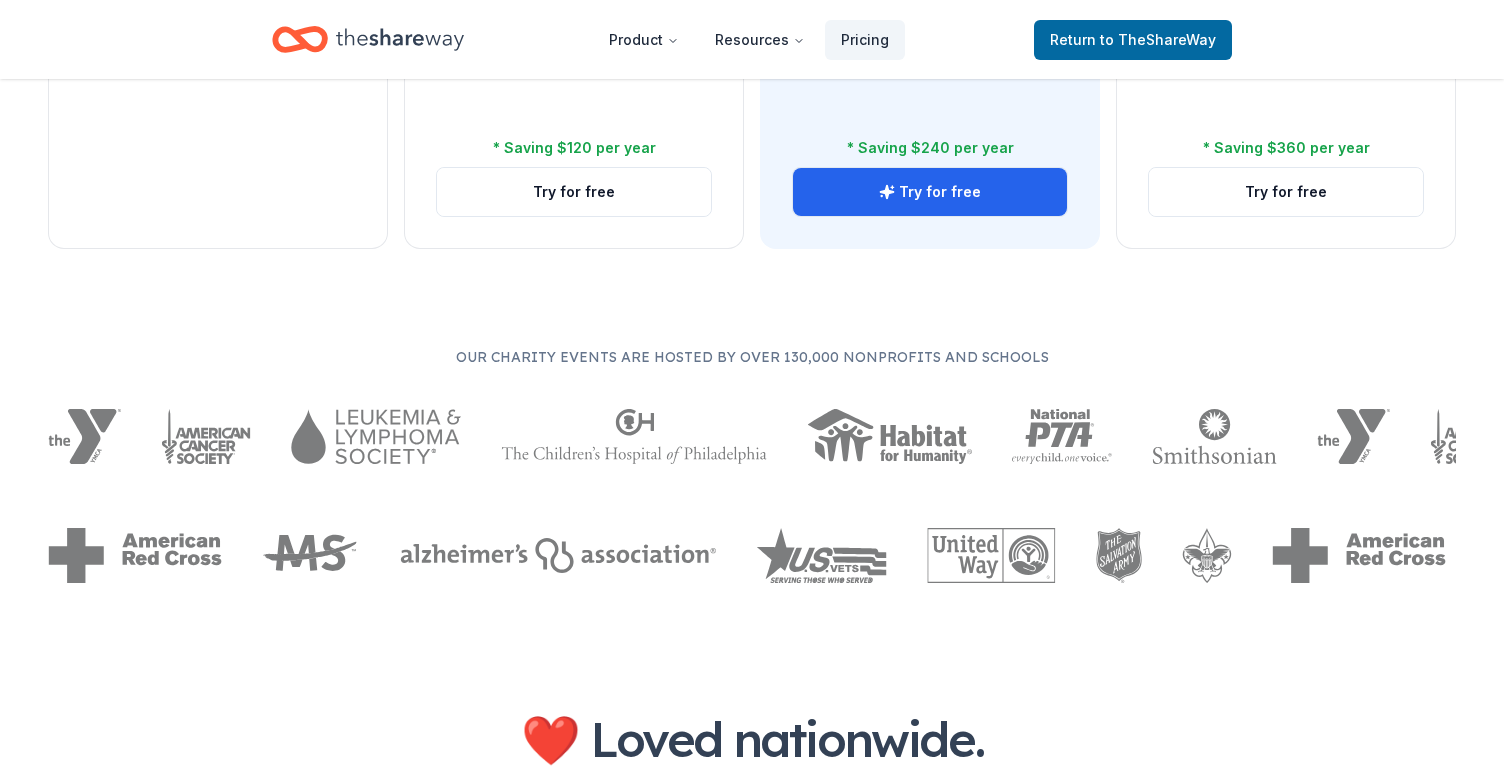 scroll, scrollTop: 900, scrollLeft: 0, axis: vertical 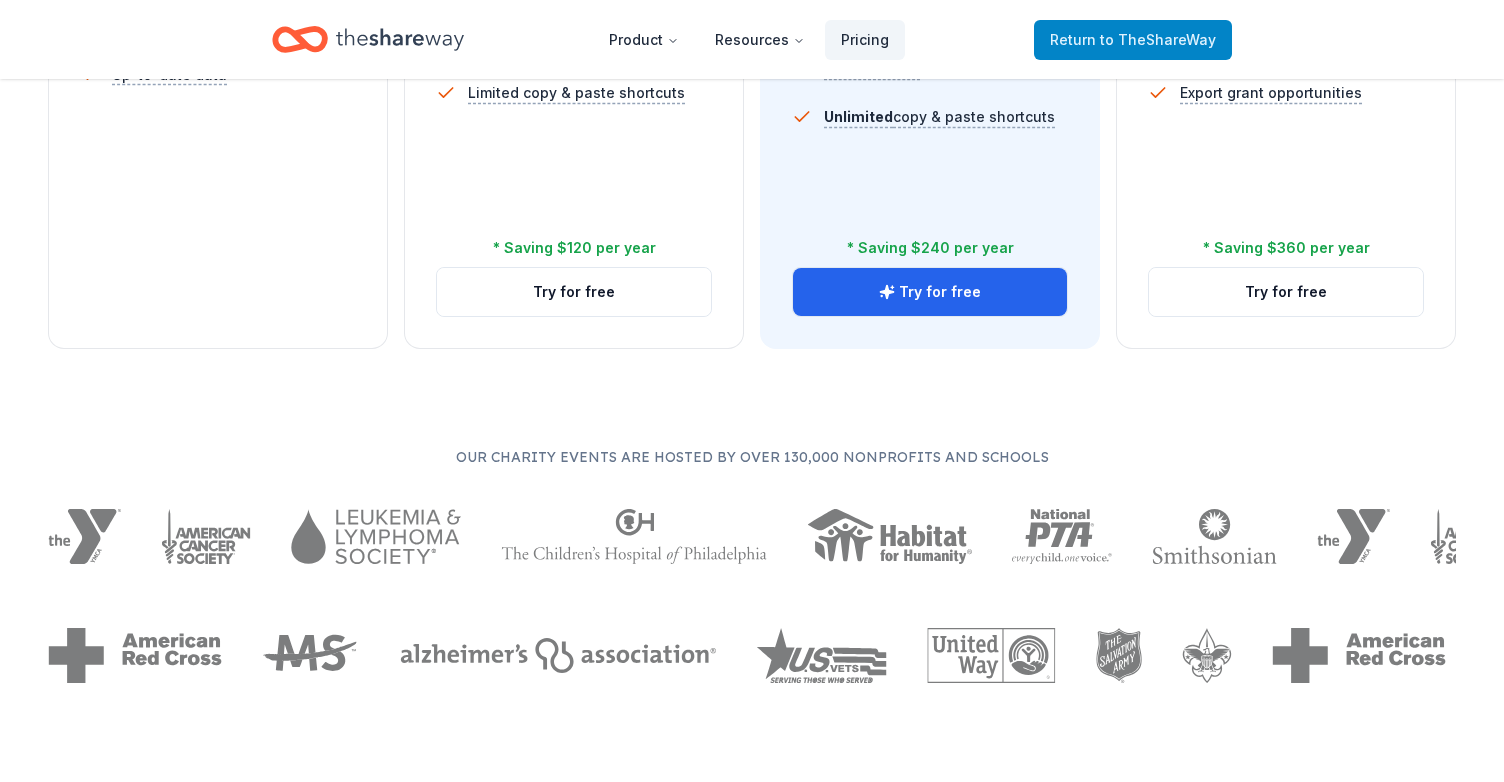click on "to TheShareWay" at bounding box center [1158, 39] 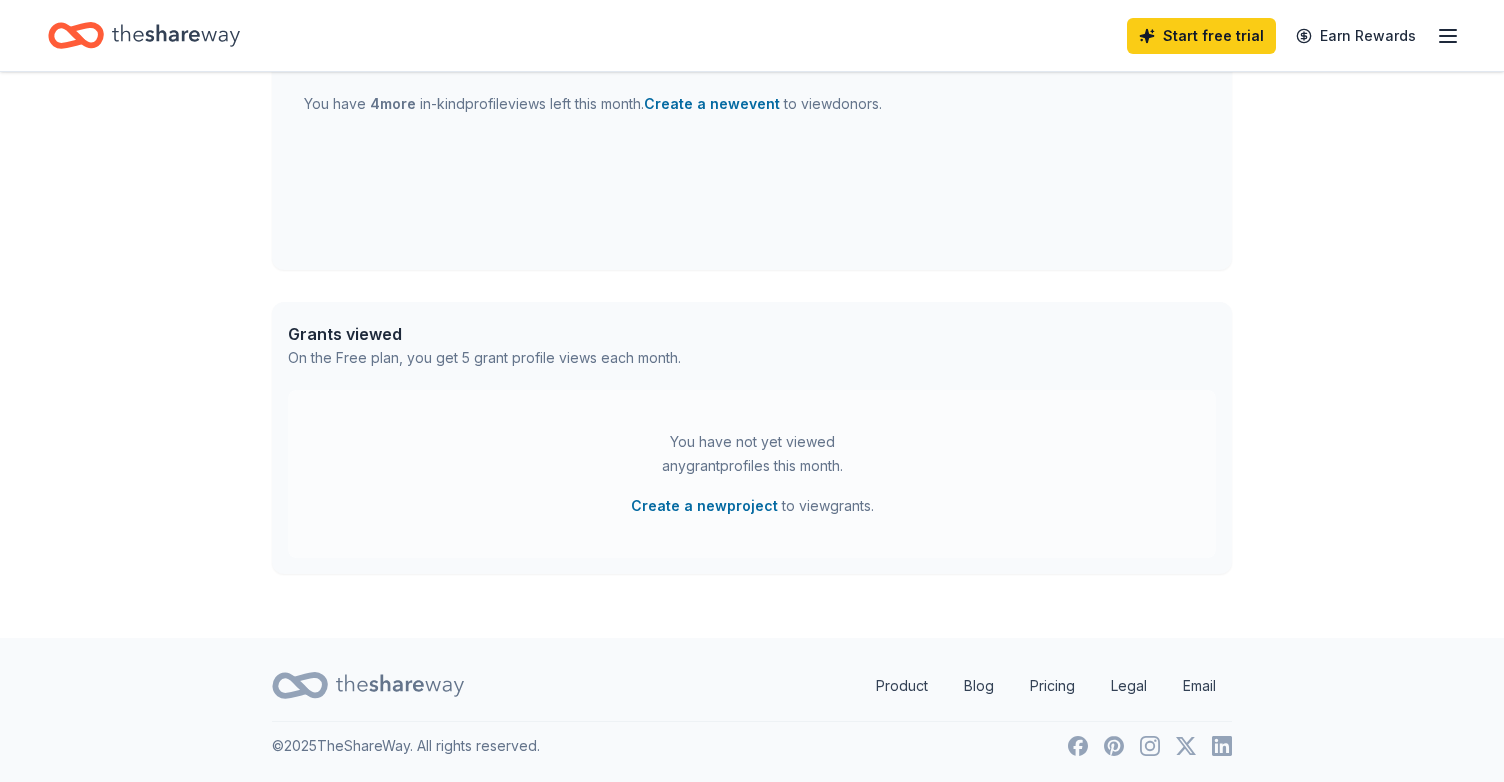 scroll, scrollTop: 0, scrollLeft: 0, axis: both 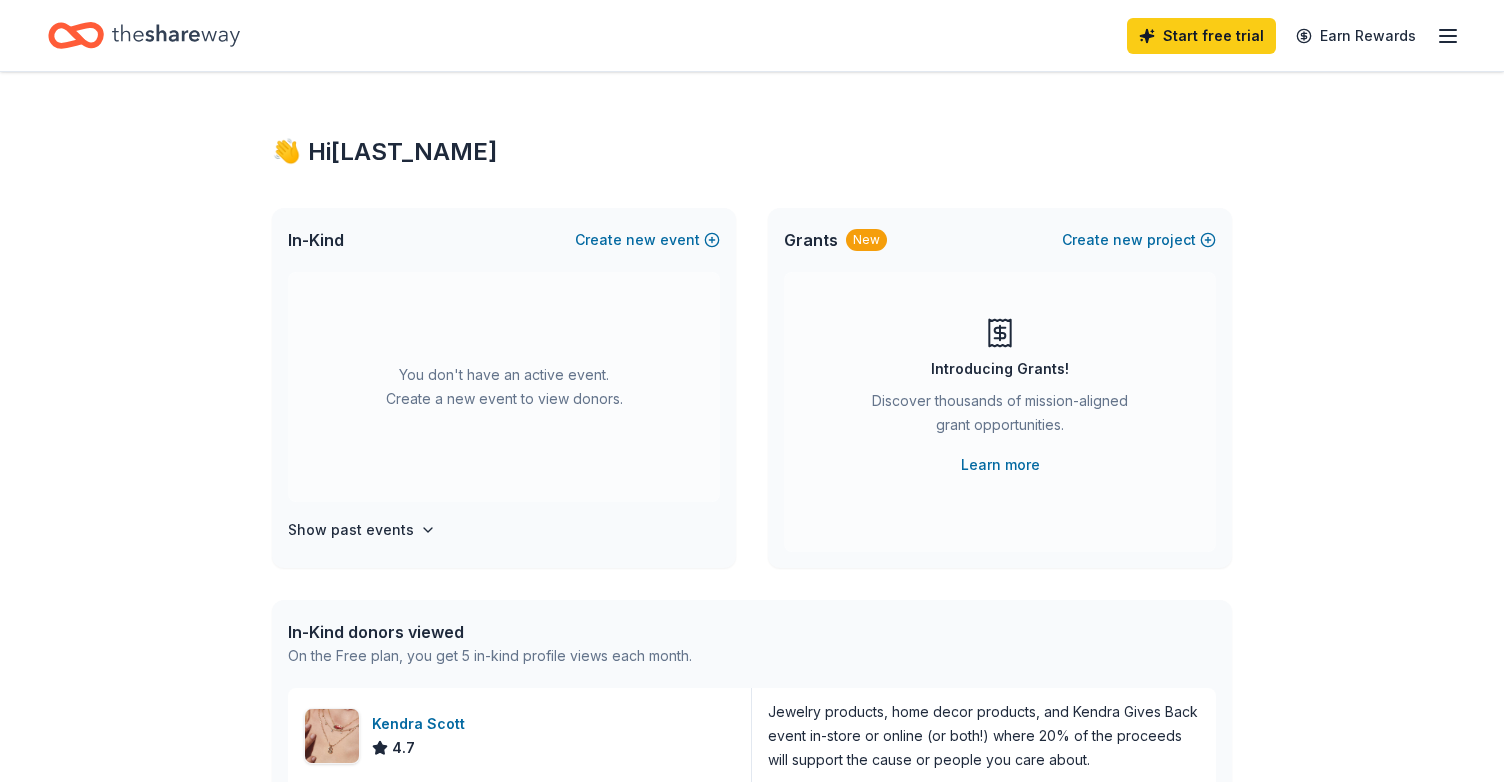 click on "Start free  trial" at bounding box center (1201, 36) 